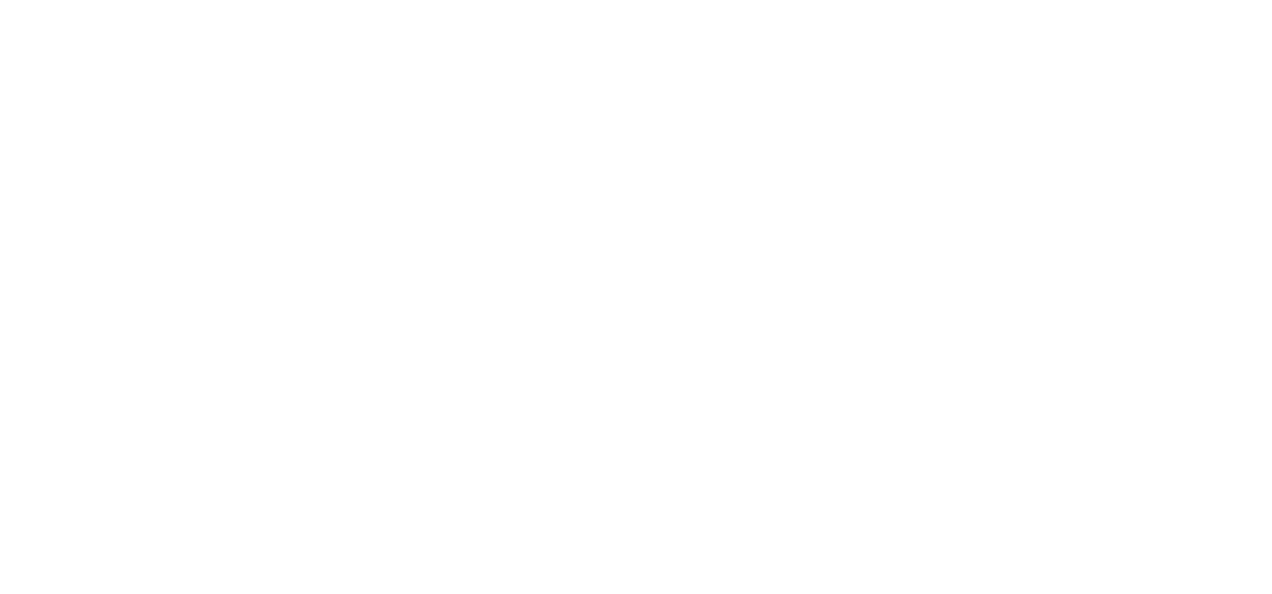 scroll, scrollTop: 0, scrollLeft: 0, axis: both 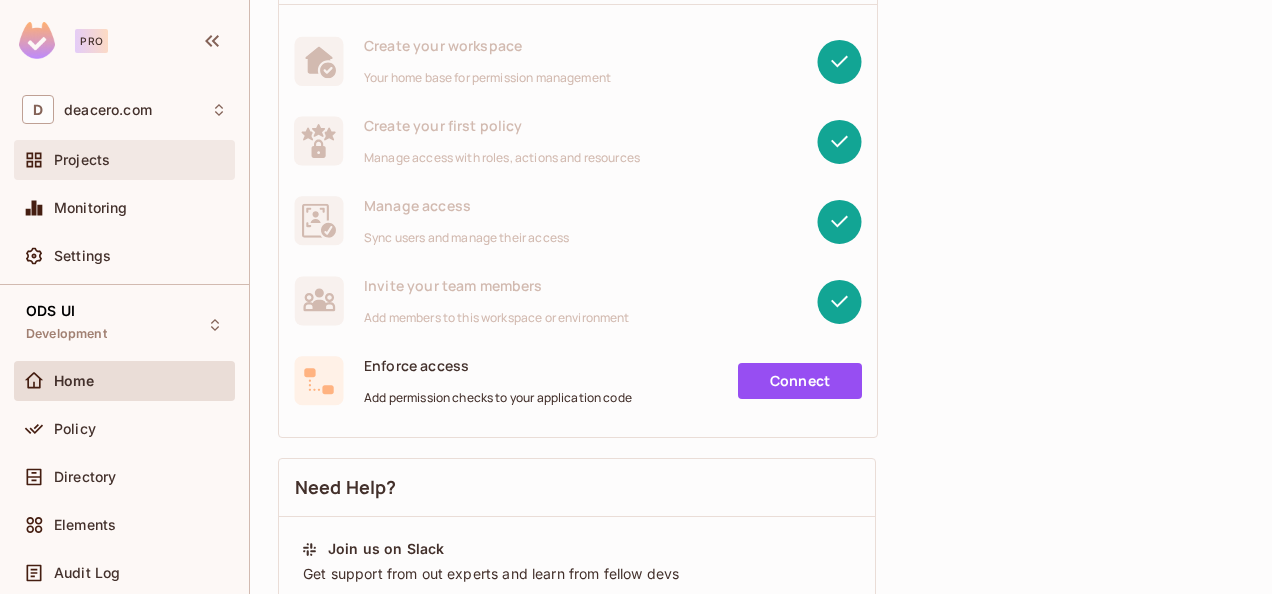 click on "Projects" at bounding box center [82, 160] 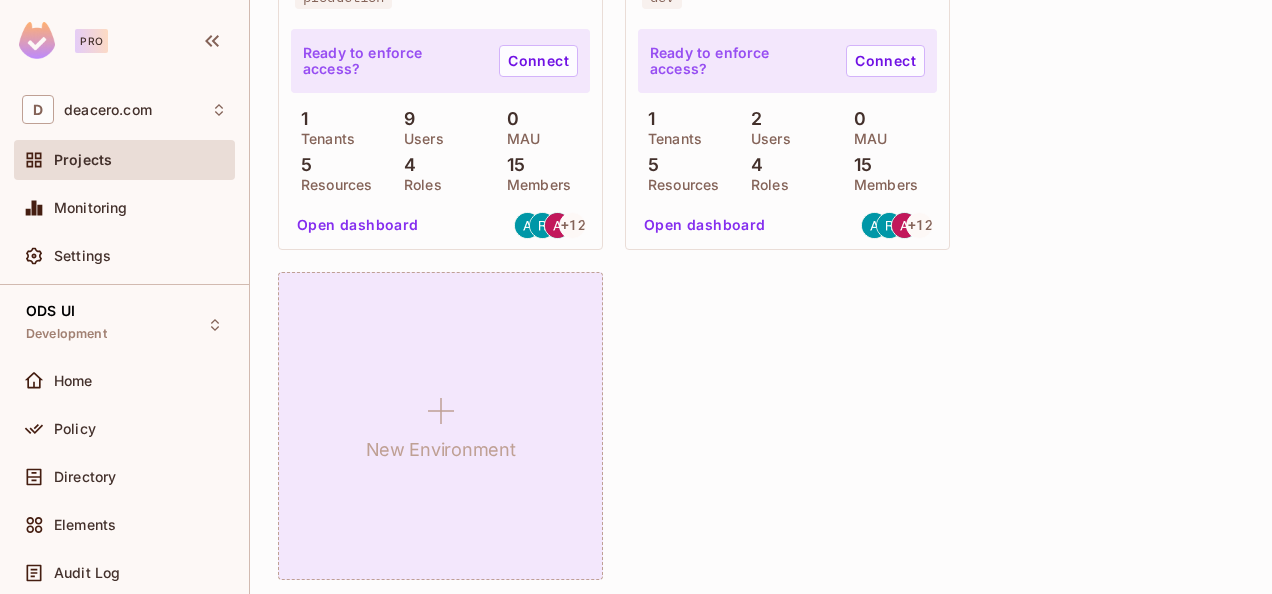 scroll, scrollTop: 1800, scrollLeft: 0, axis: vertical 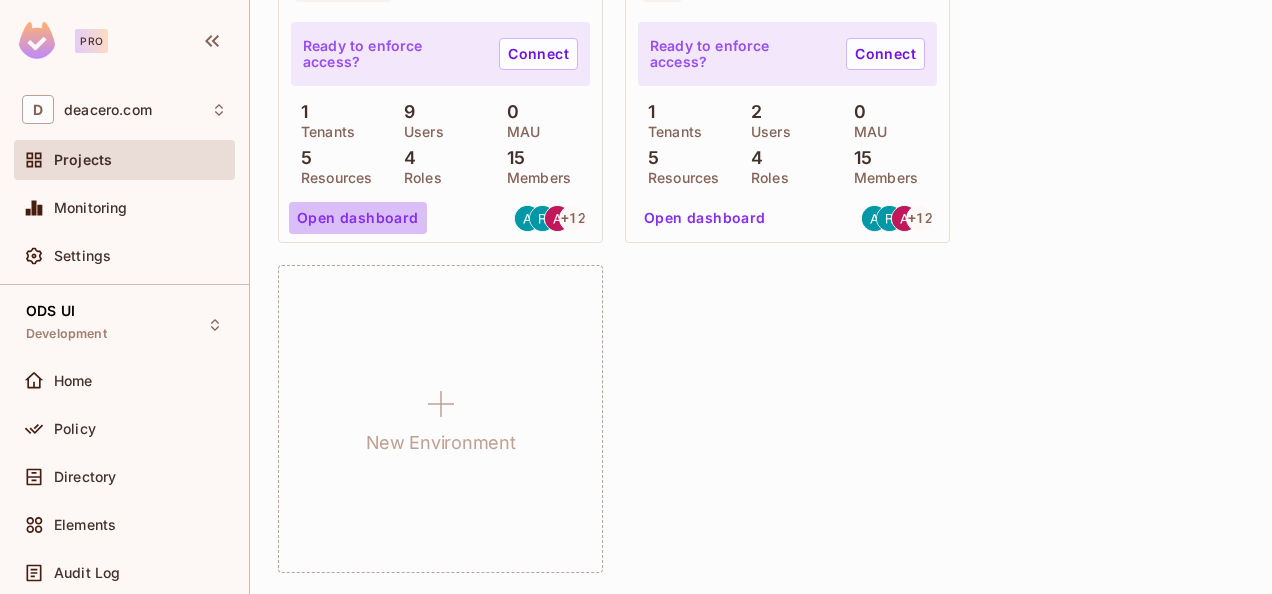 click on "Open dashboard" at bounding box center [358, 218] 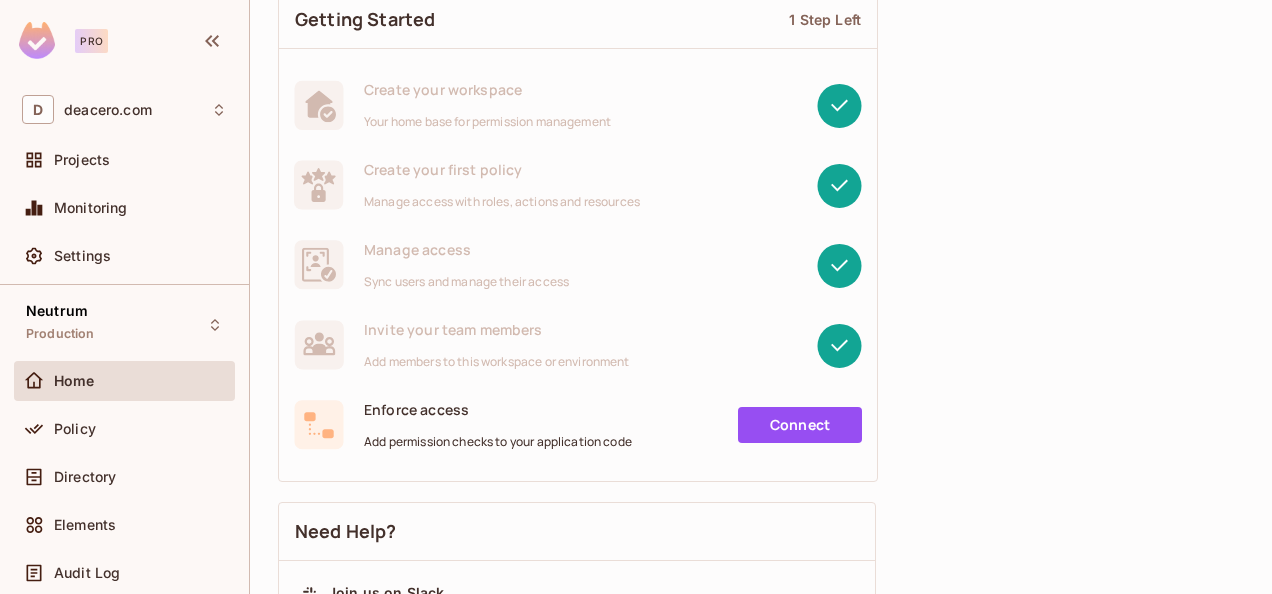 scroll, scrollTop: 200, scrollLeft: 0, axis: vertical 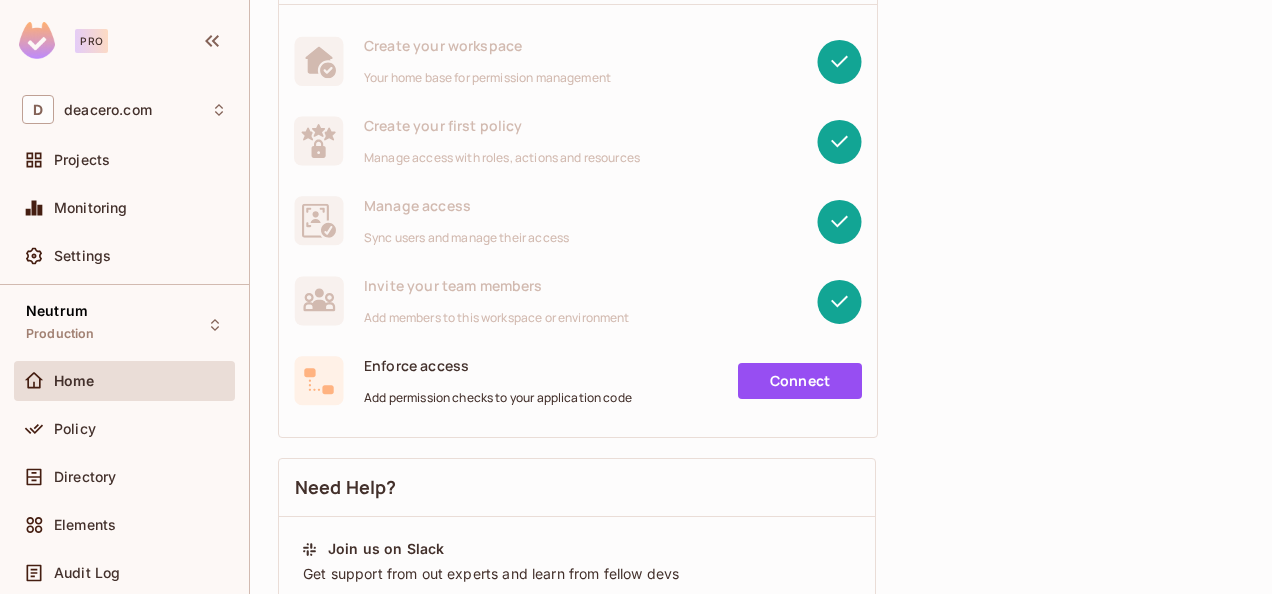 click 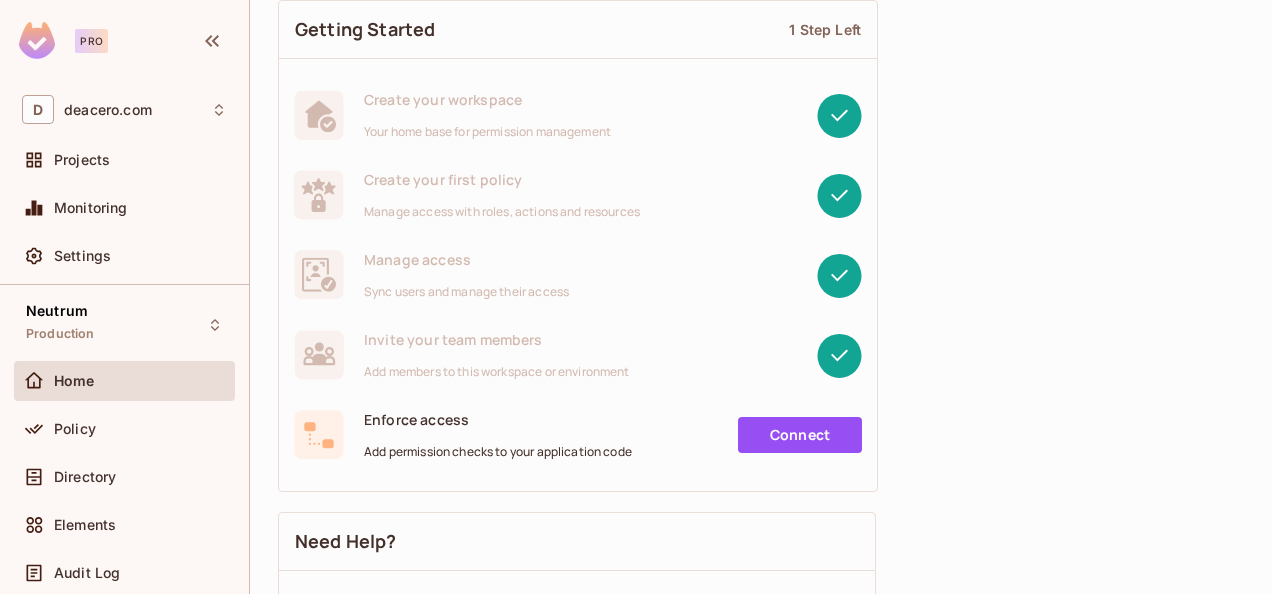 scroll, scrollTop: 200, scrollLeft: 0, axis: vertical 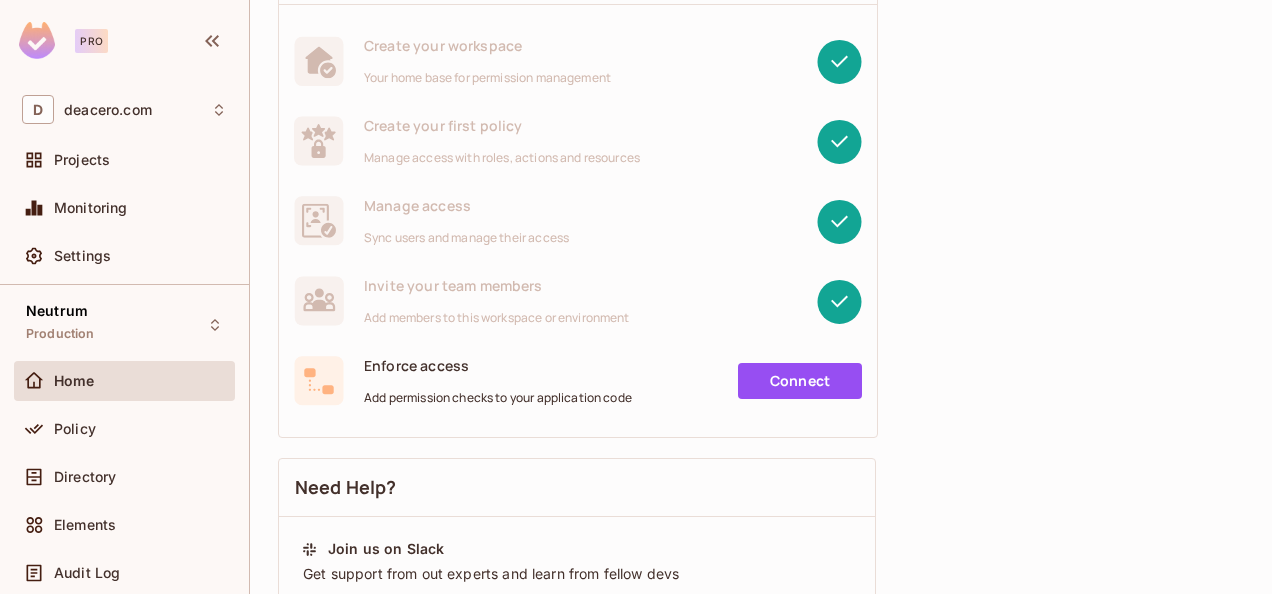 click on "Connect" at bounding box center [800, 381] 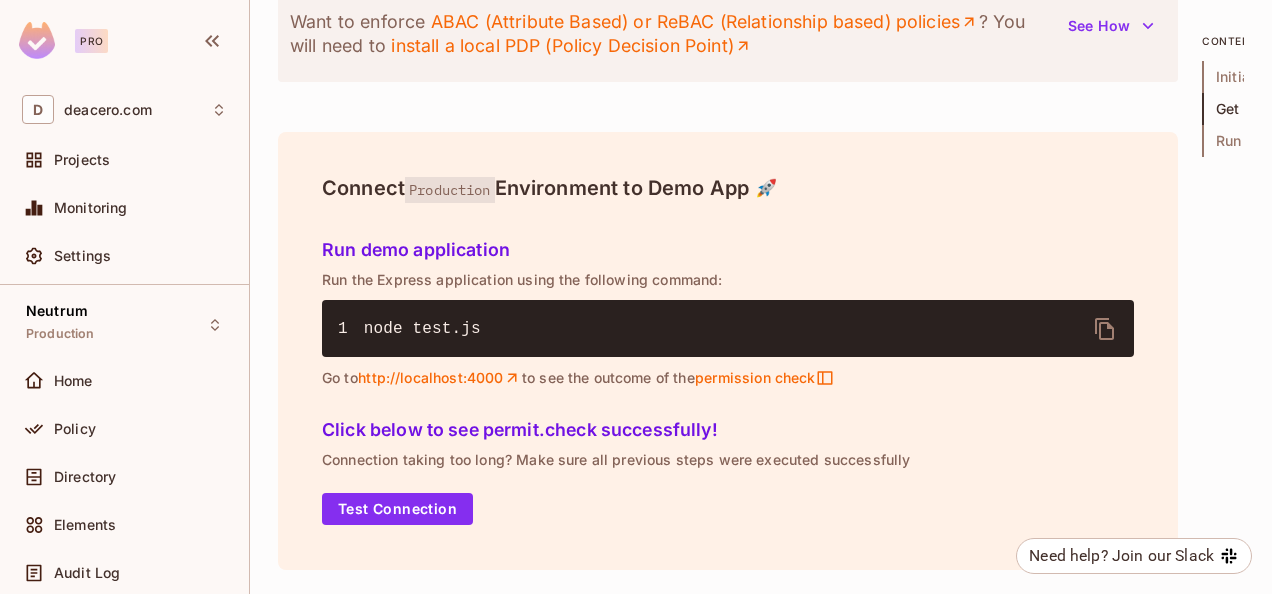 scroll, scrollTop: 2712, scrollLeft: 0, axis: vertical 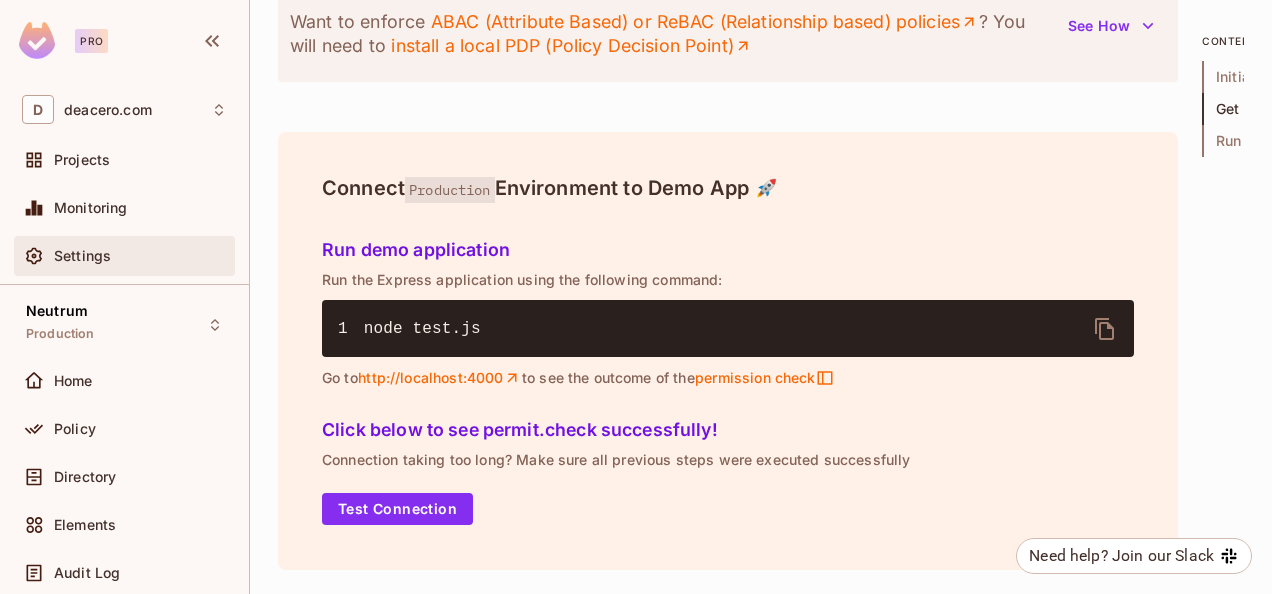 click on "Settings" at bounding box center (124, 256) 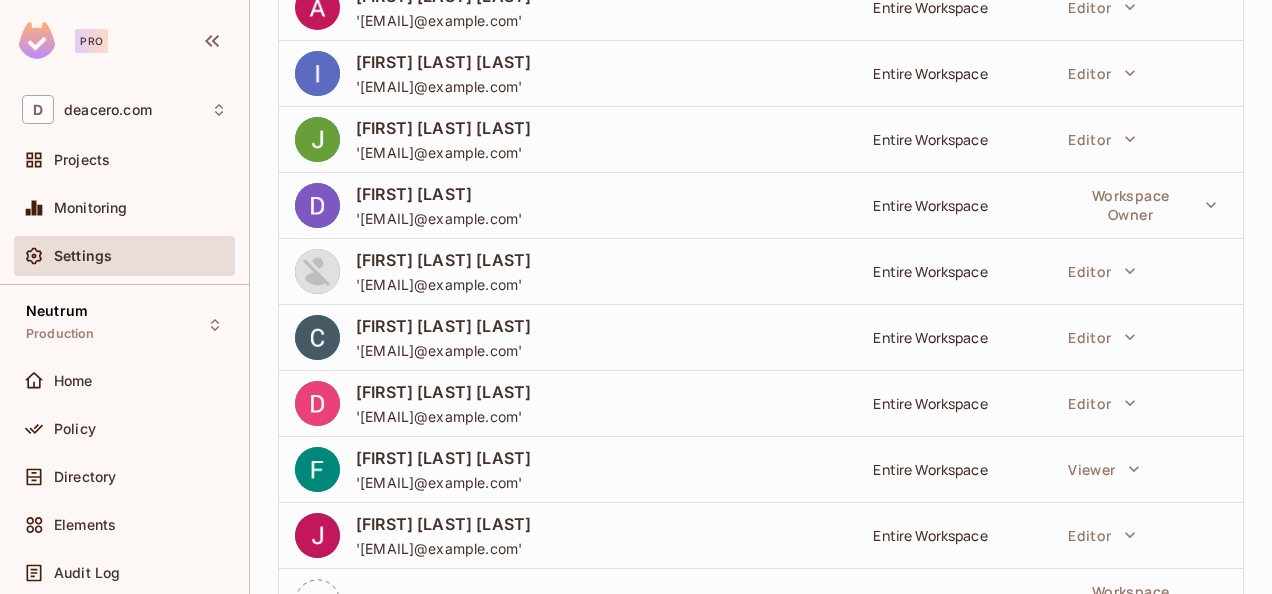 scroll, scrollTop: 682, scrollLeft: 0, axis: vertical 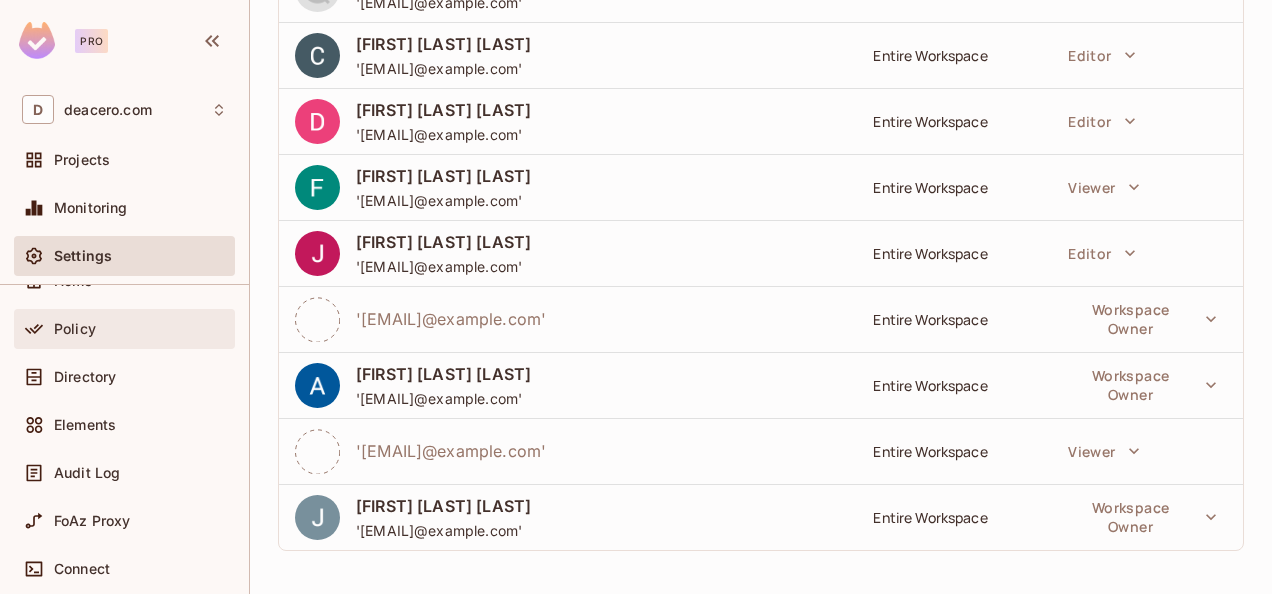 click on "Policy" at bounding box center [124, 329] 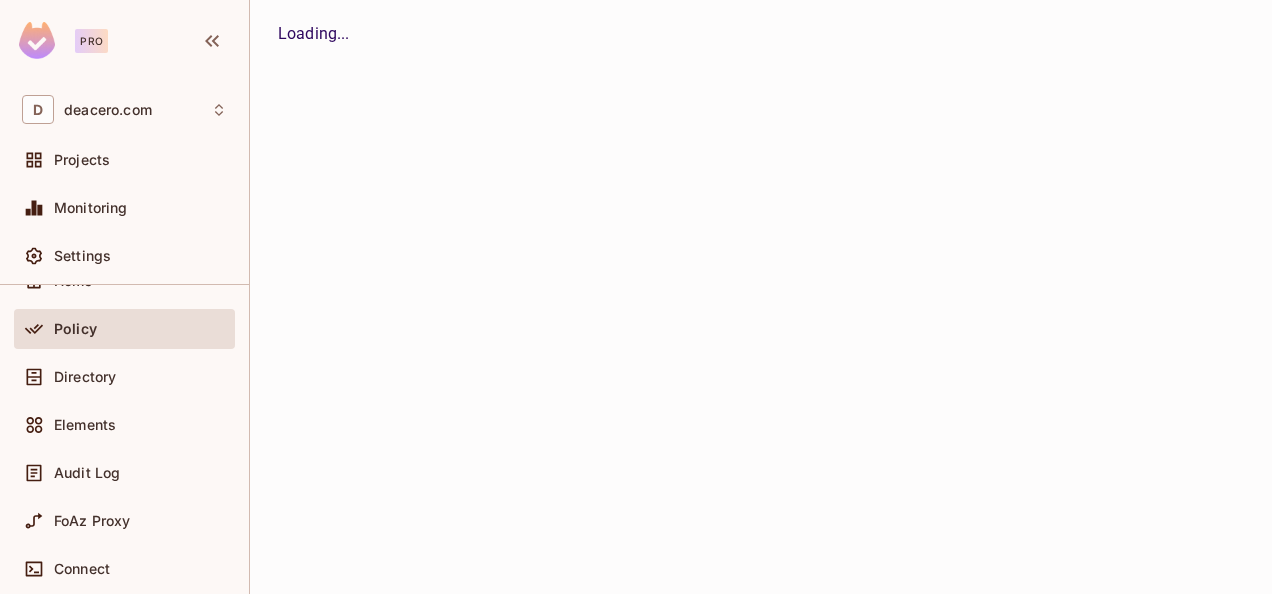 scroll, scrollTop: 0, scrollLeft: 0, axis: both 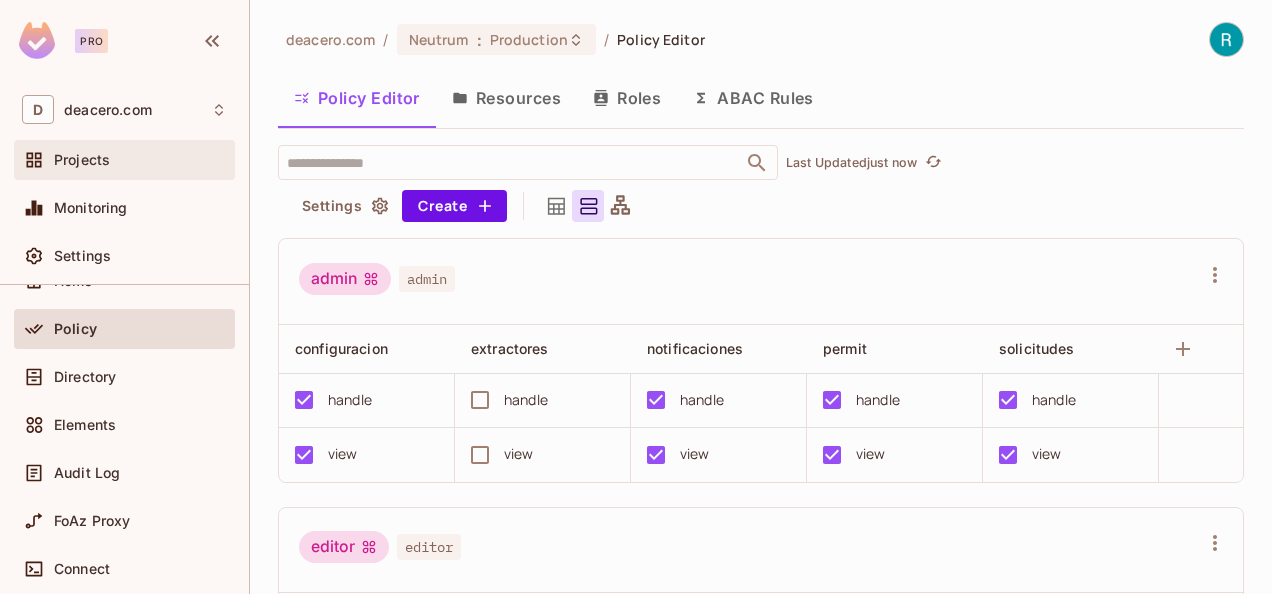 click on "Projects" at bounding box center (82, 160) 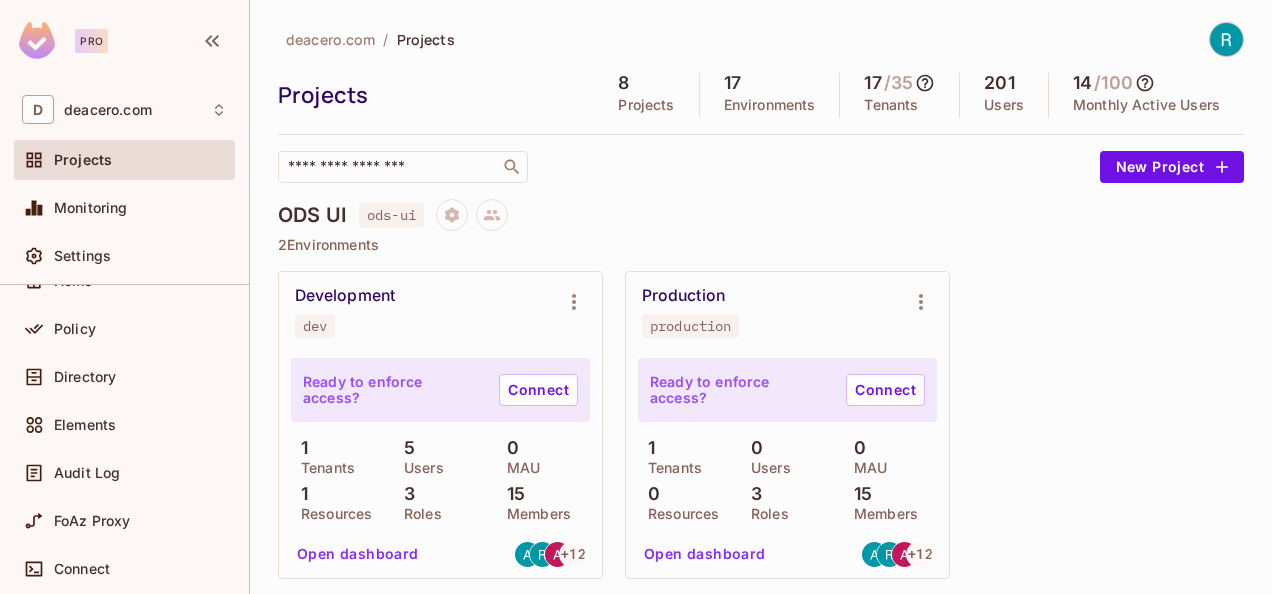click on "Open dashboard" at bounding box center (358, 554) 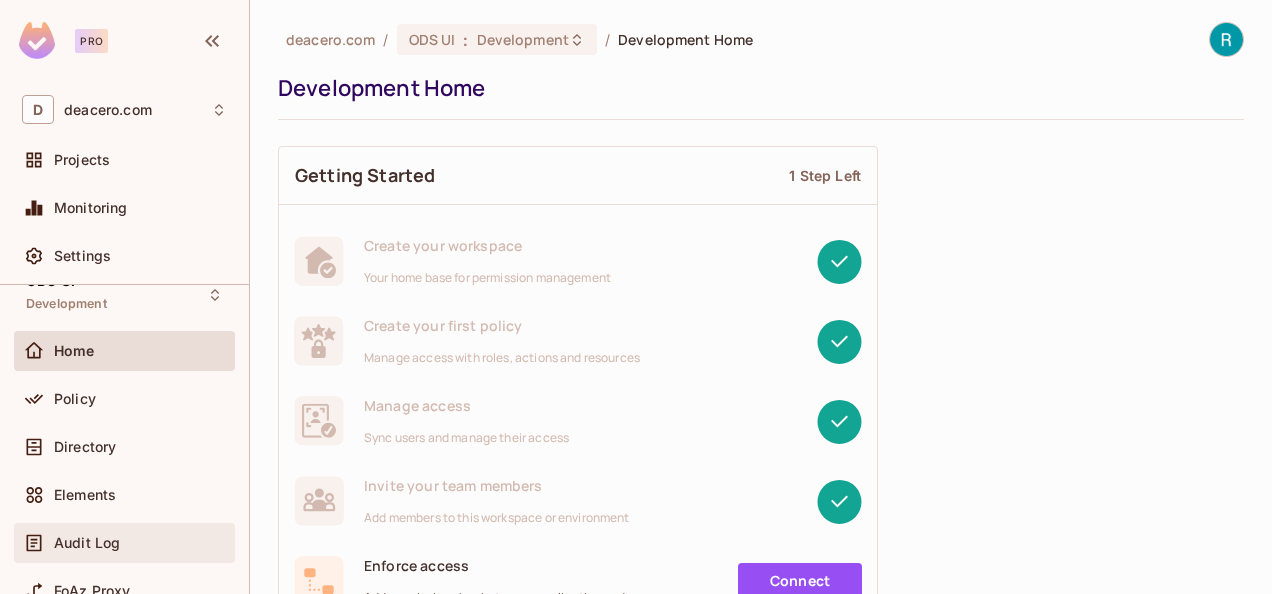 scroll, scrollTop: 0, scrollLeft: 0, axis: both 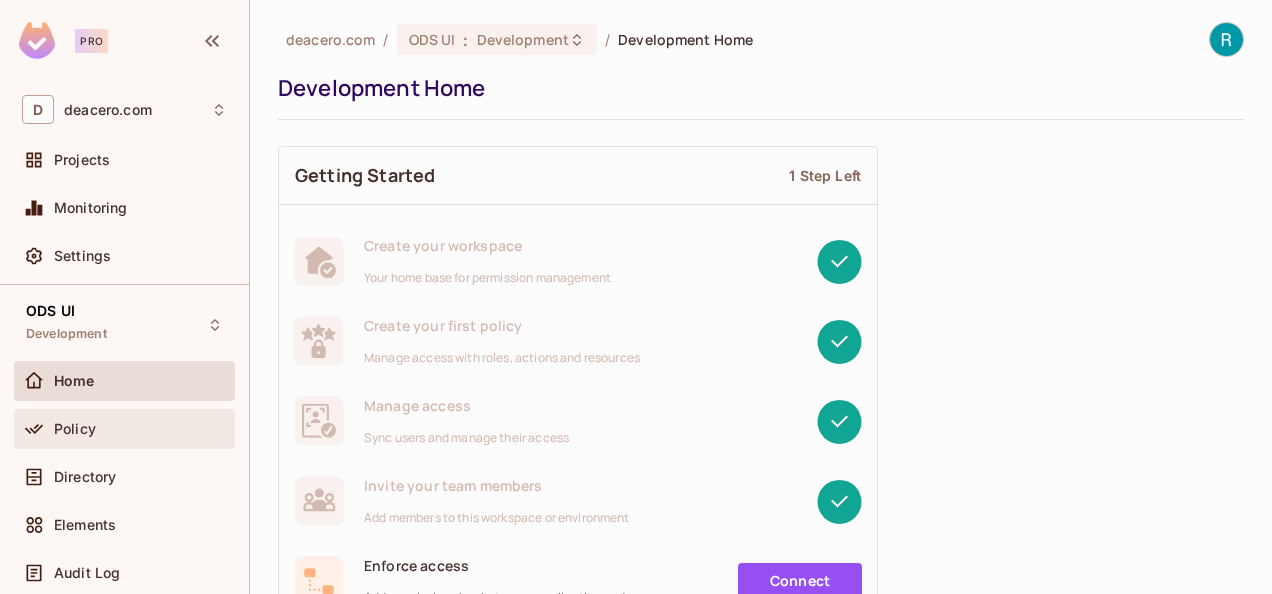 click on "Policy" at bounding box center (140, 429) 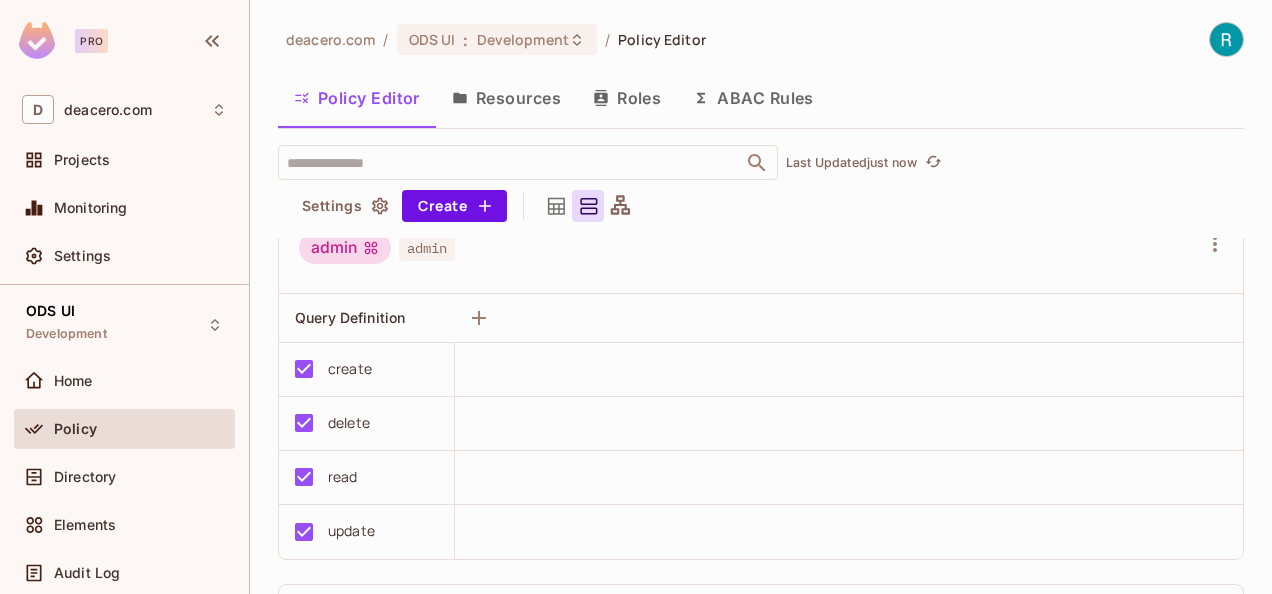 scroll, scrollTop: 0, scrollLeft: 0, axis: both 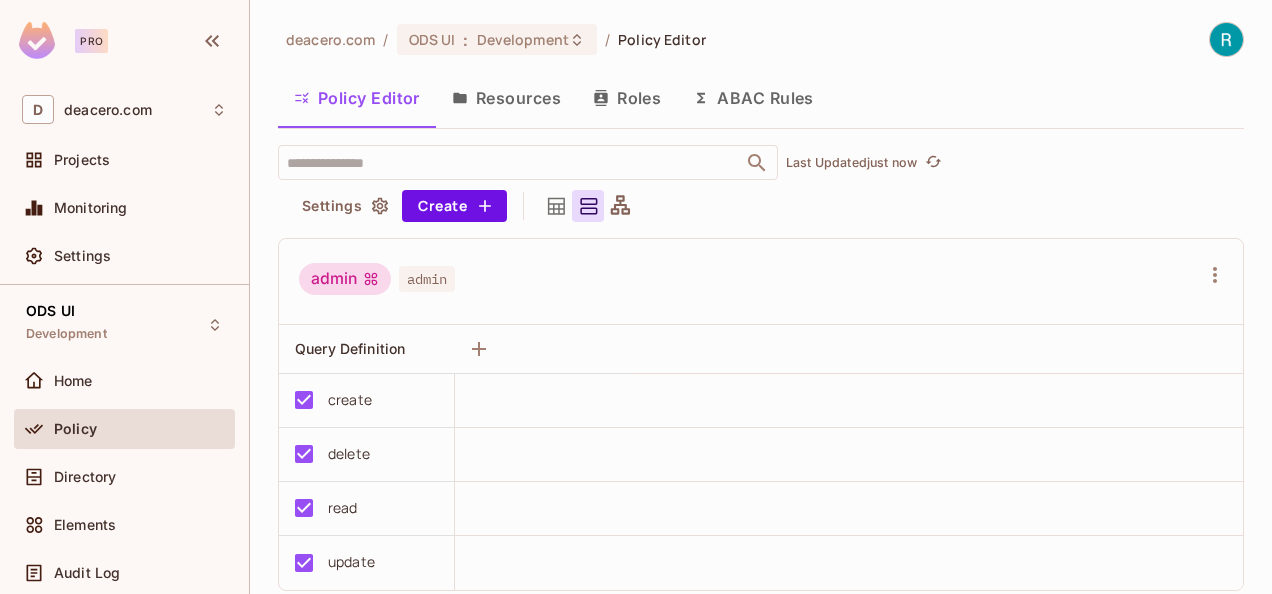 click 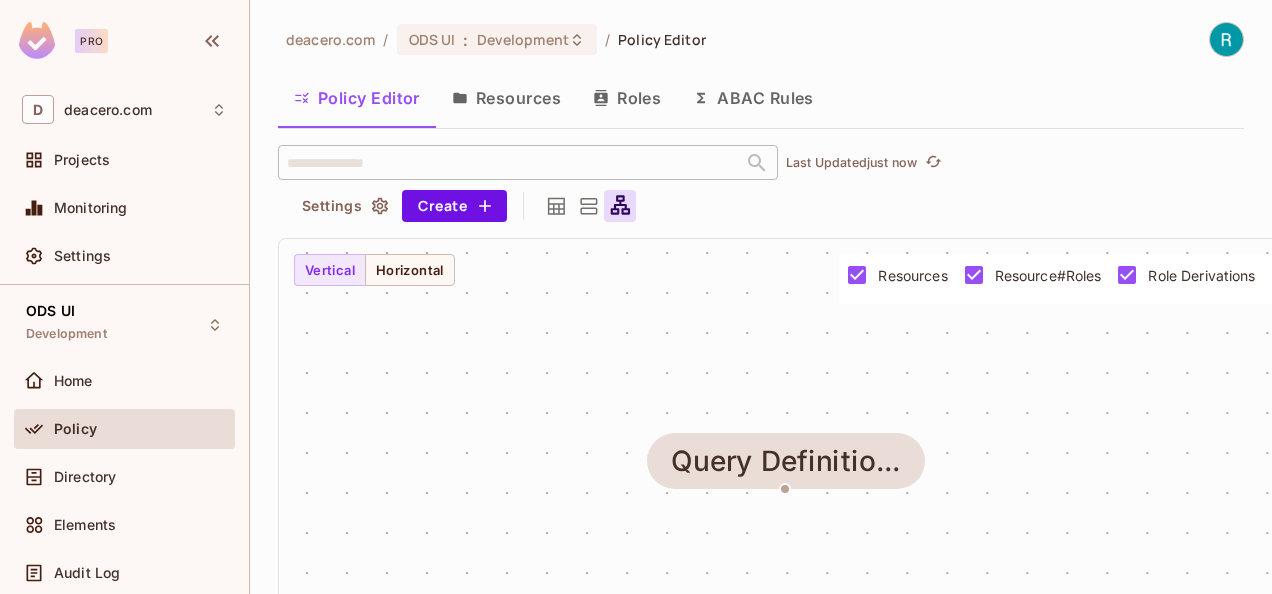 click 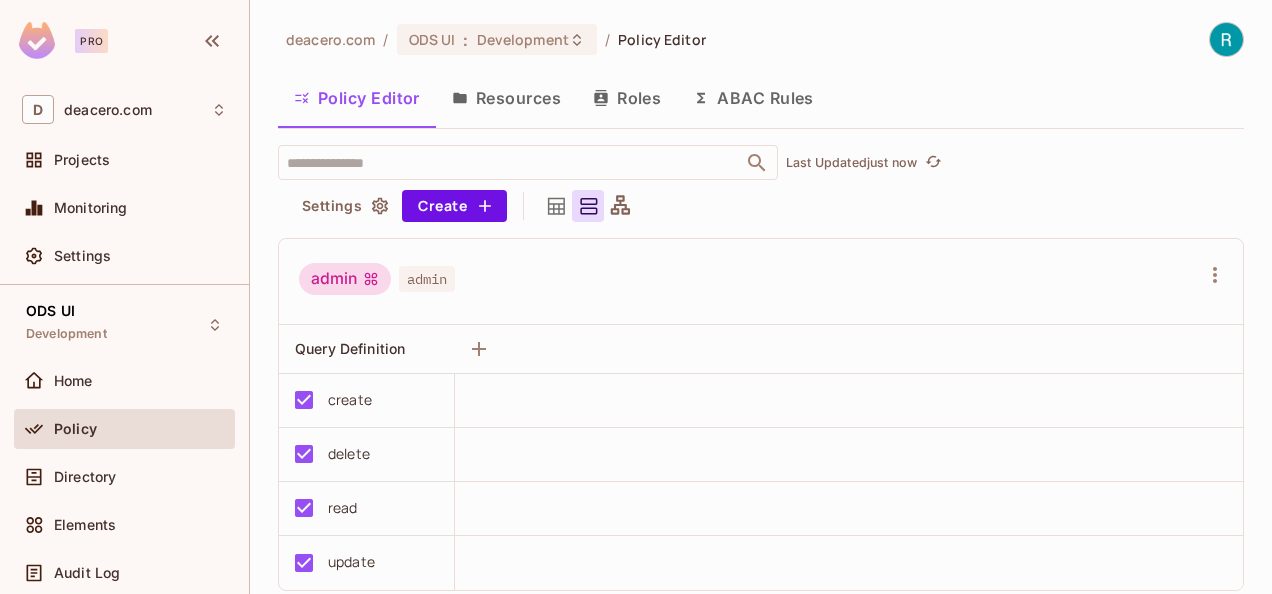 click 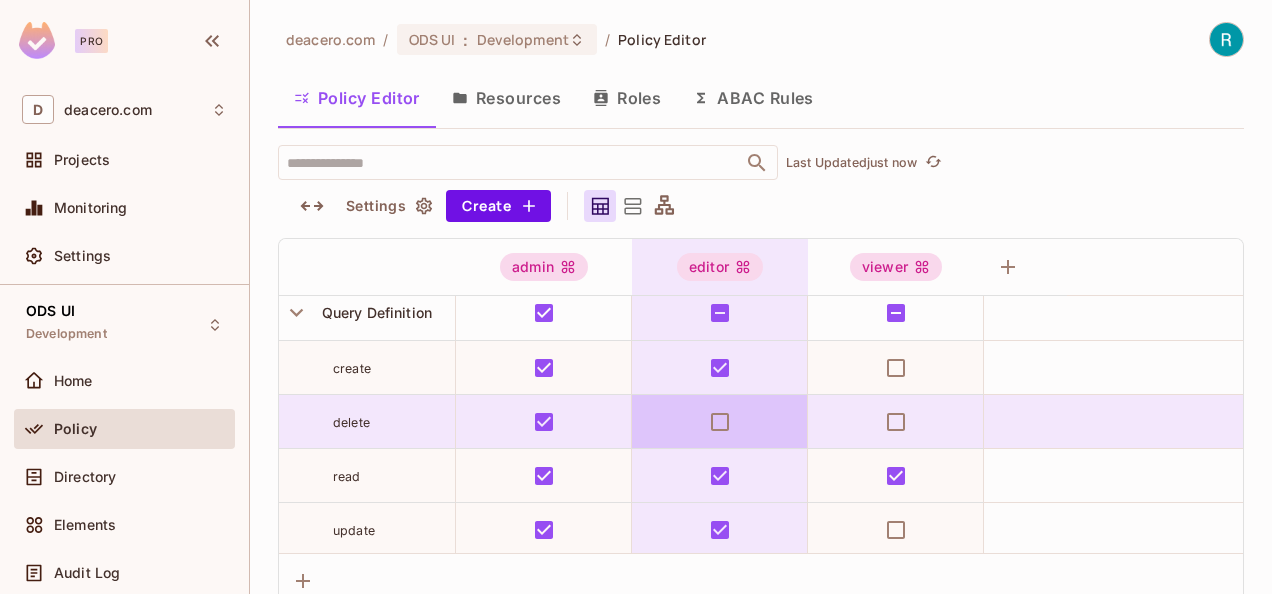 scroll, scrollTop: 13, scrollLeft: 0, axis: vertical 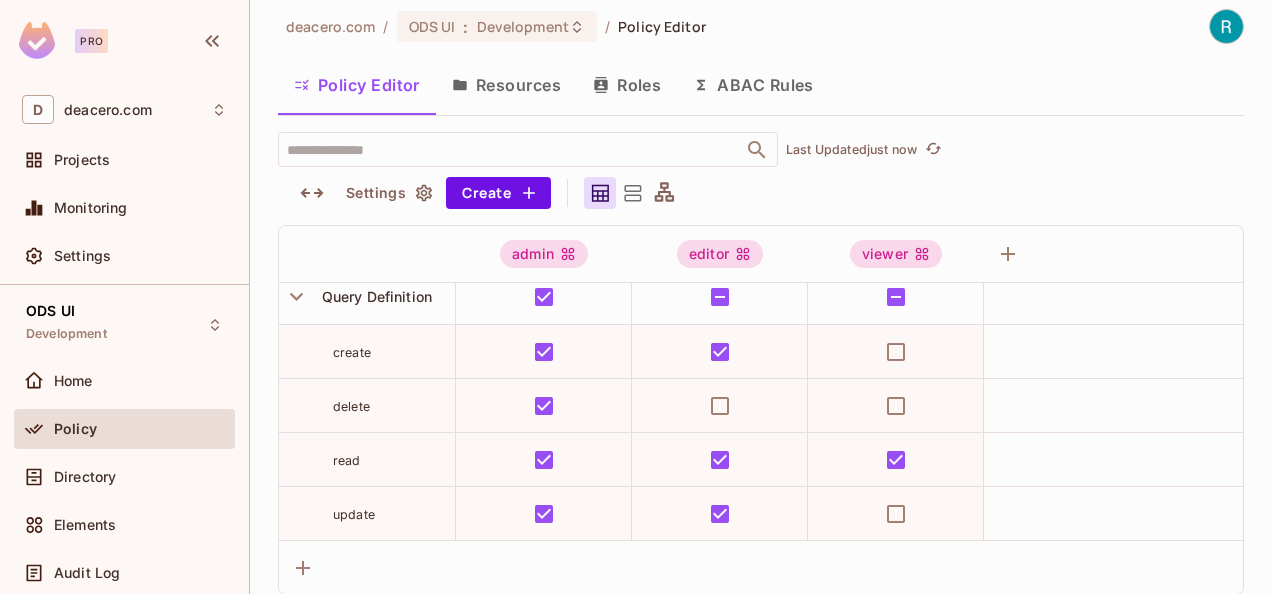 drag, startPoint x: 630, startPoint y: 88, endPoint x: 634, endPoint y: 108, distance: 20.396078 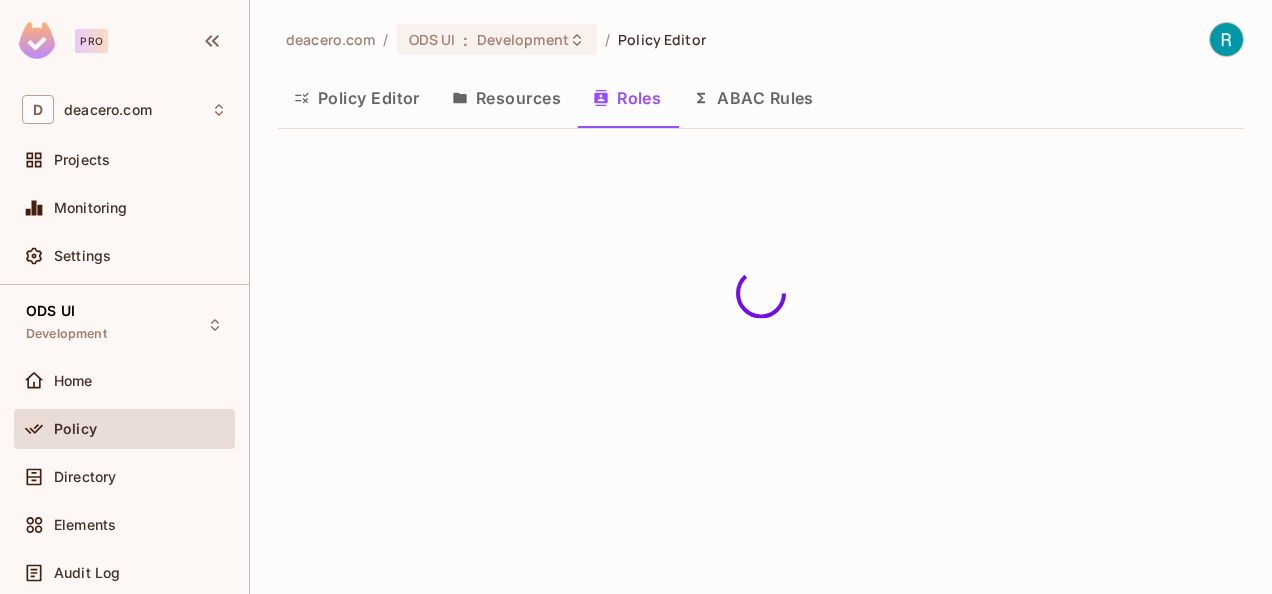 scroll, scrollTop: 0, scrollLeft: 0, axis: both 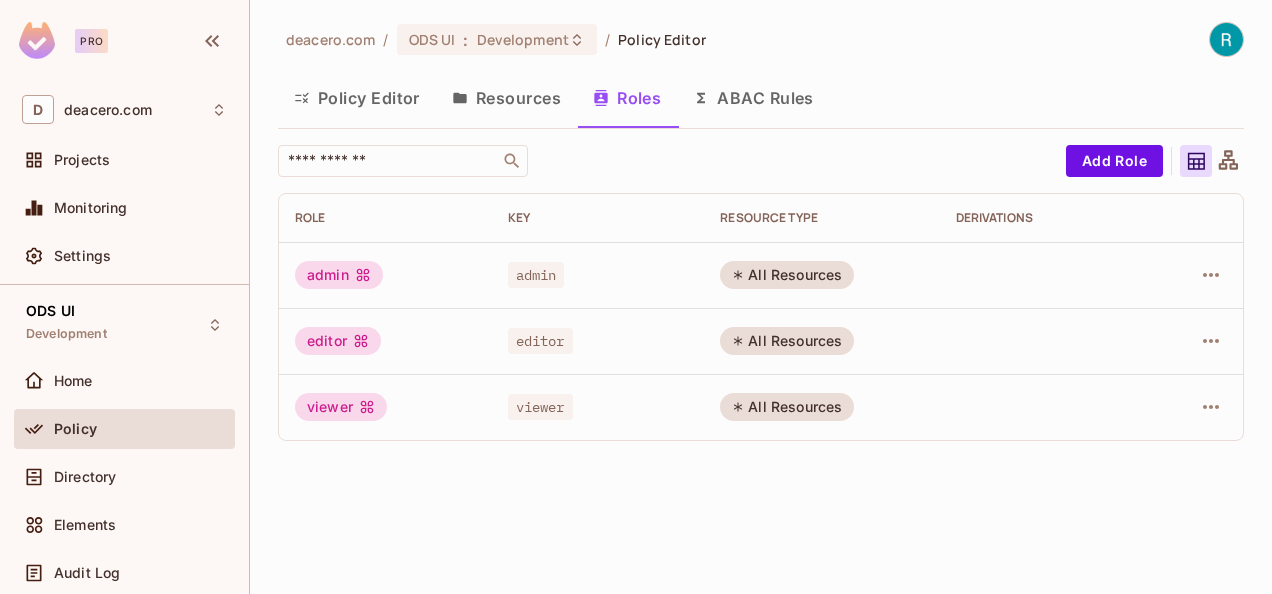 click on "Policy Editor" at bounding box center (357, 98) 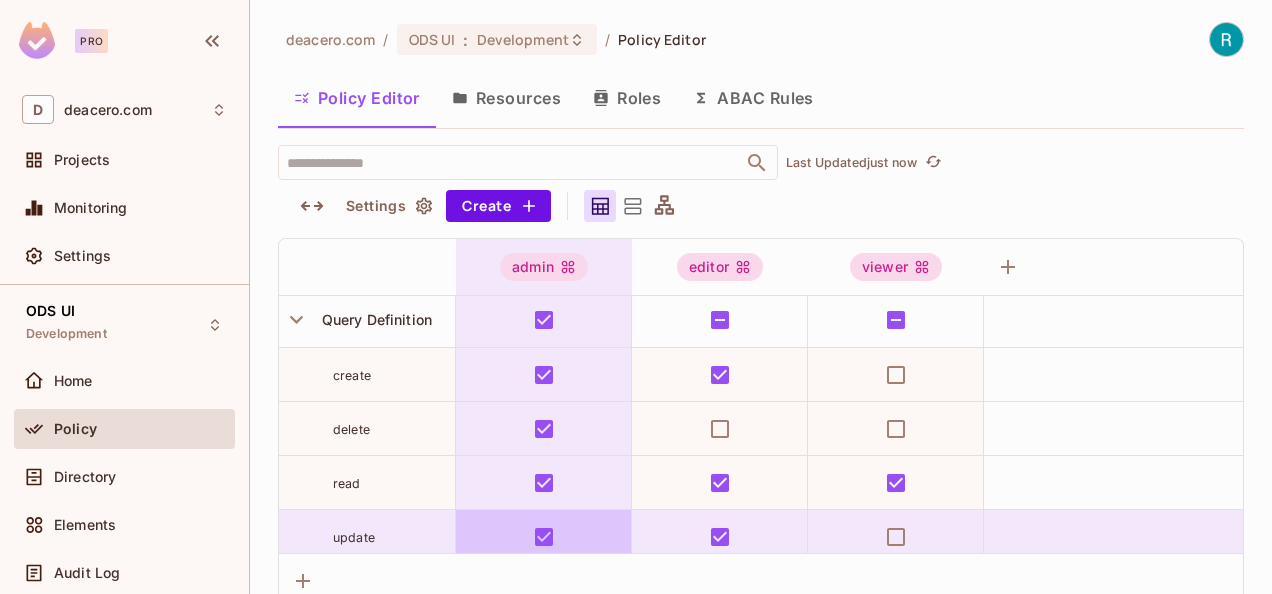 scroll, scrollTop: 0, scrollLeft: 0, axis: both 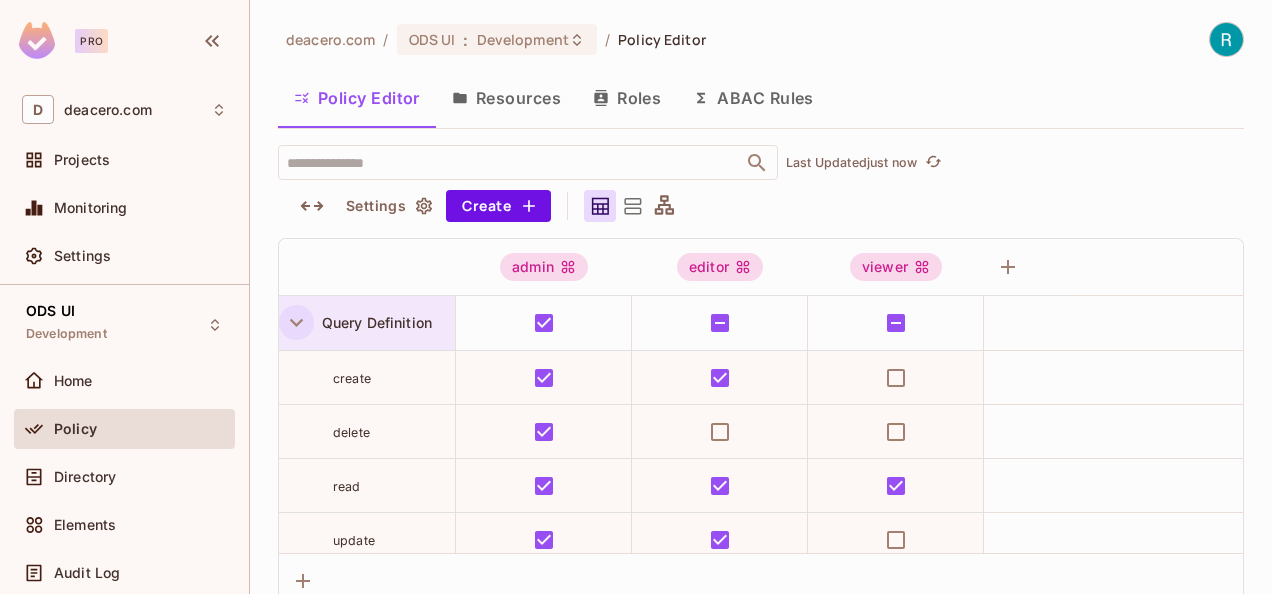 click 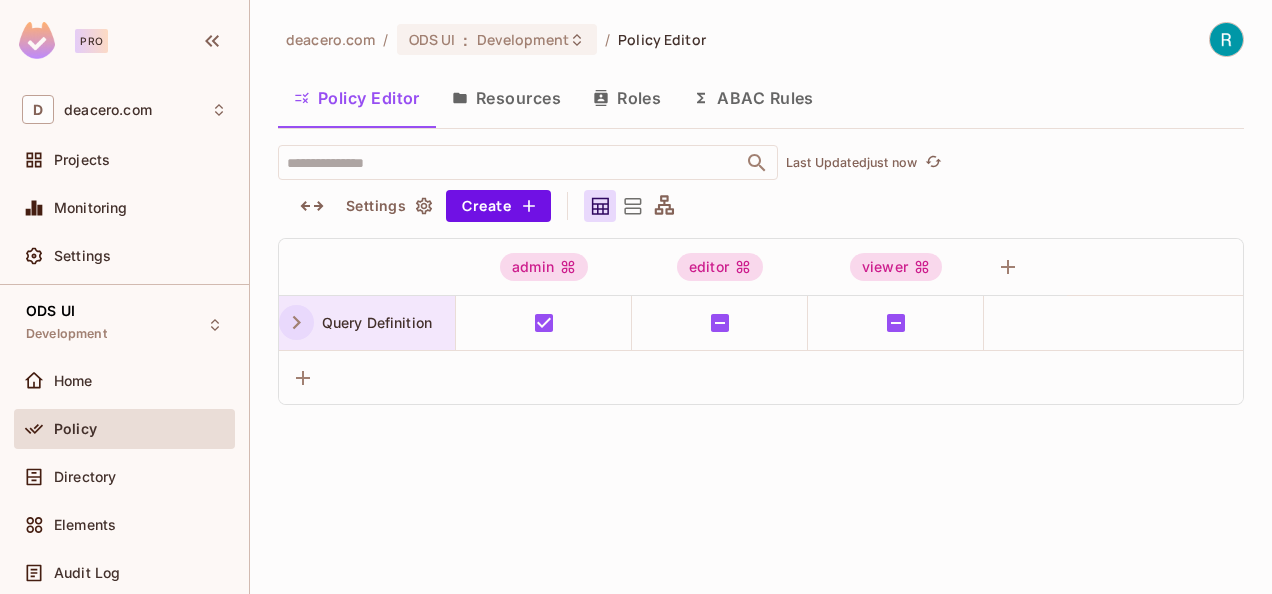 click 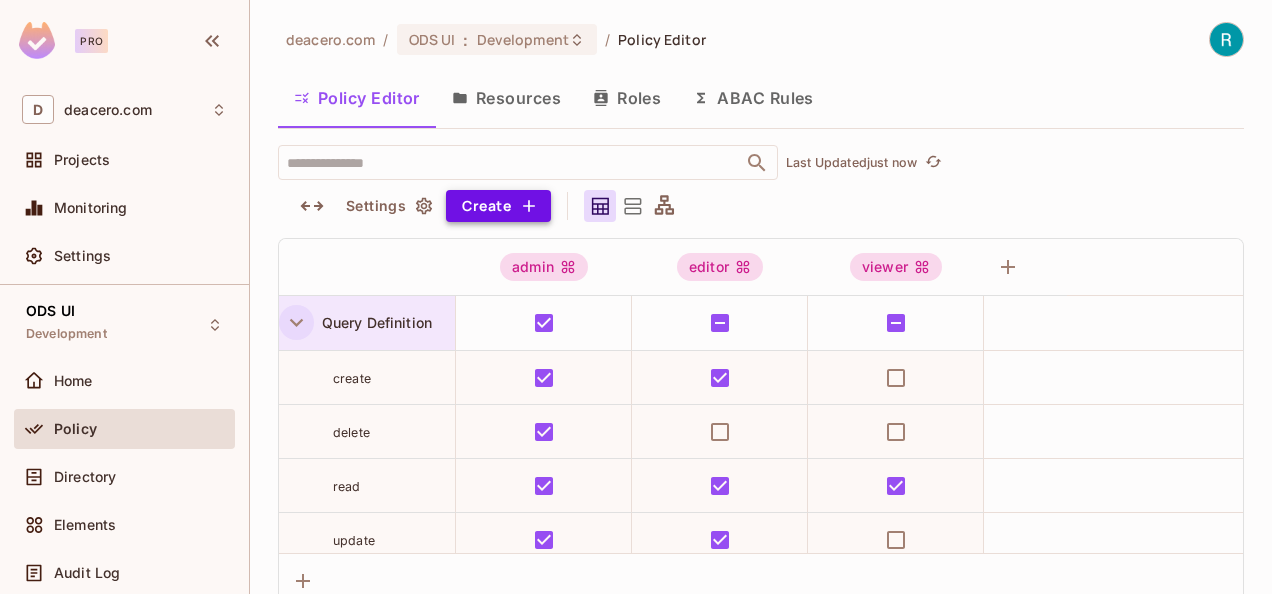 click on "Create" at bounding box center (498, 206) 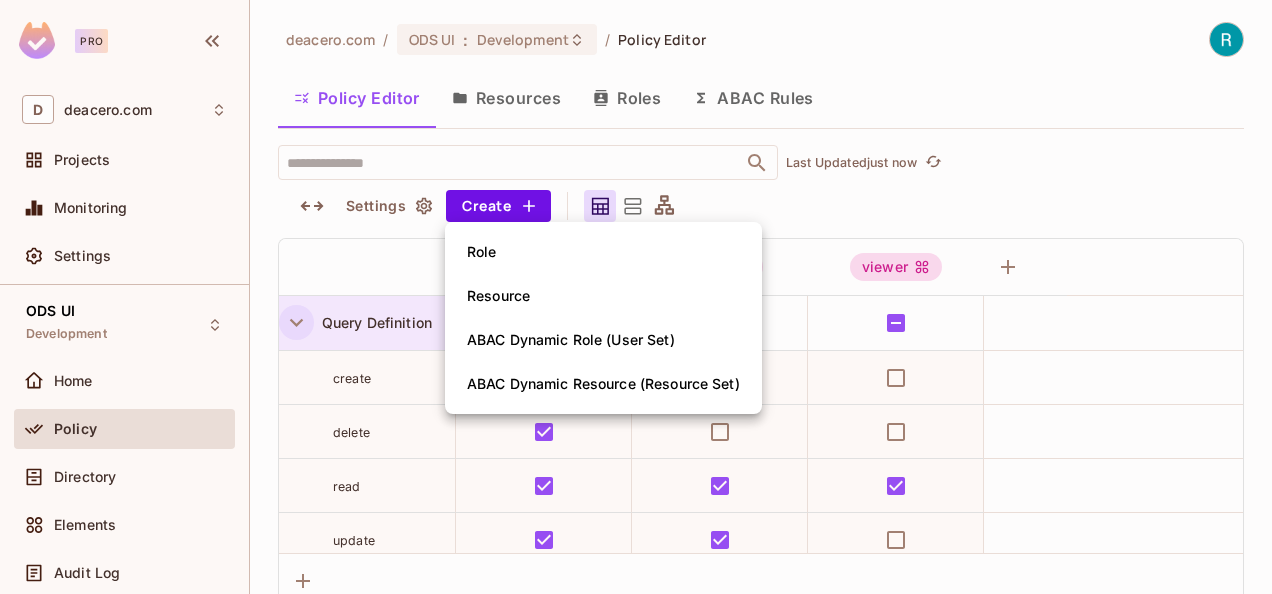 click at bounding box center [636, 297] 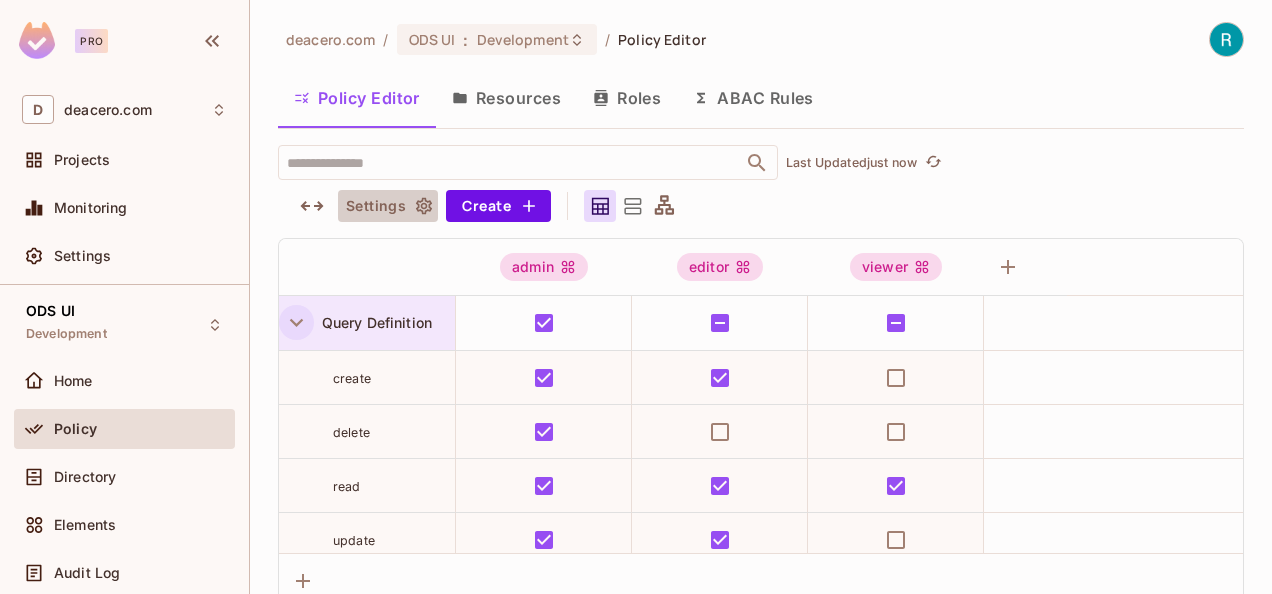 click on "Settings" at bounding box center [388, 206] 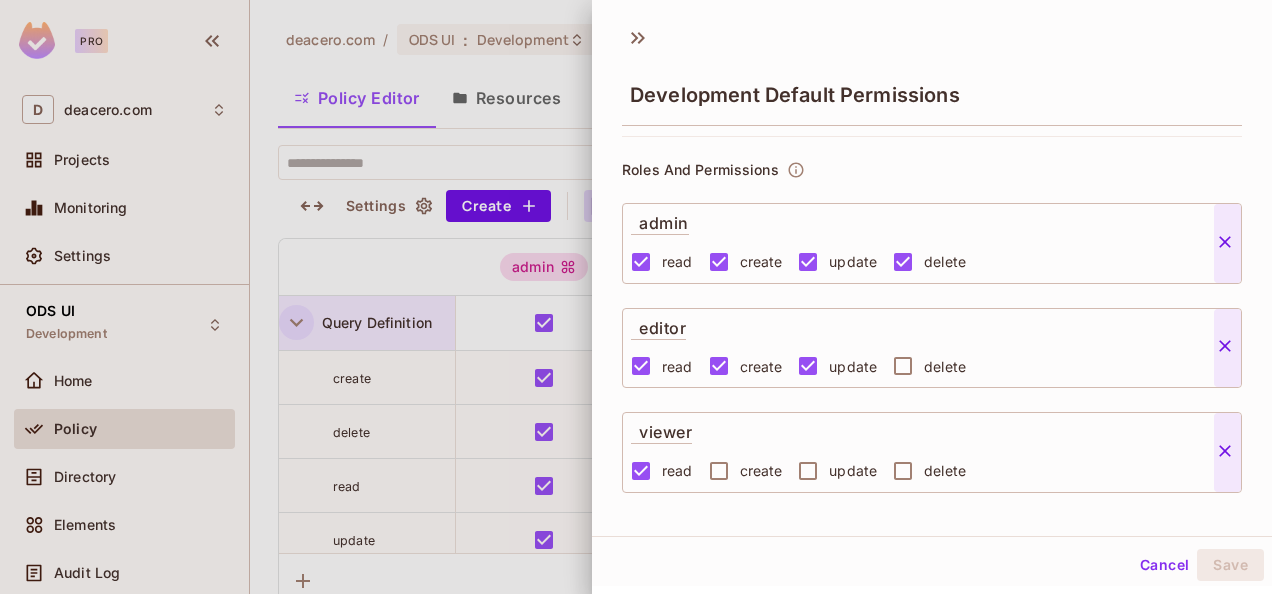scroll, scrollTop: 0, scrollLeft: 0, axis: both 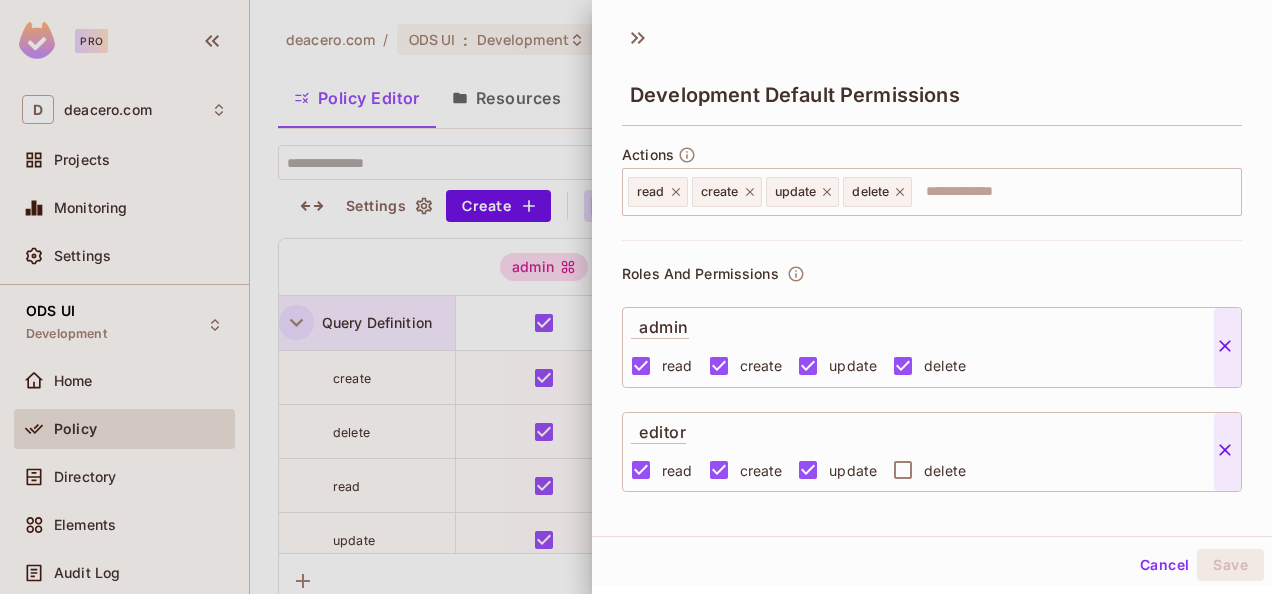 click on "Cancel" at bounding box center (1164, 565) 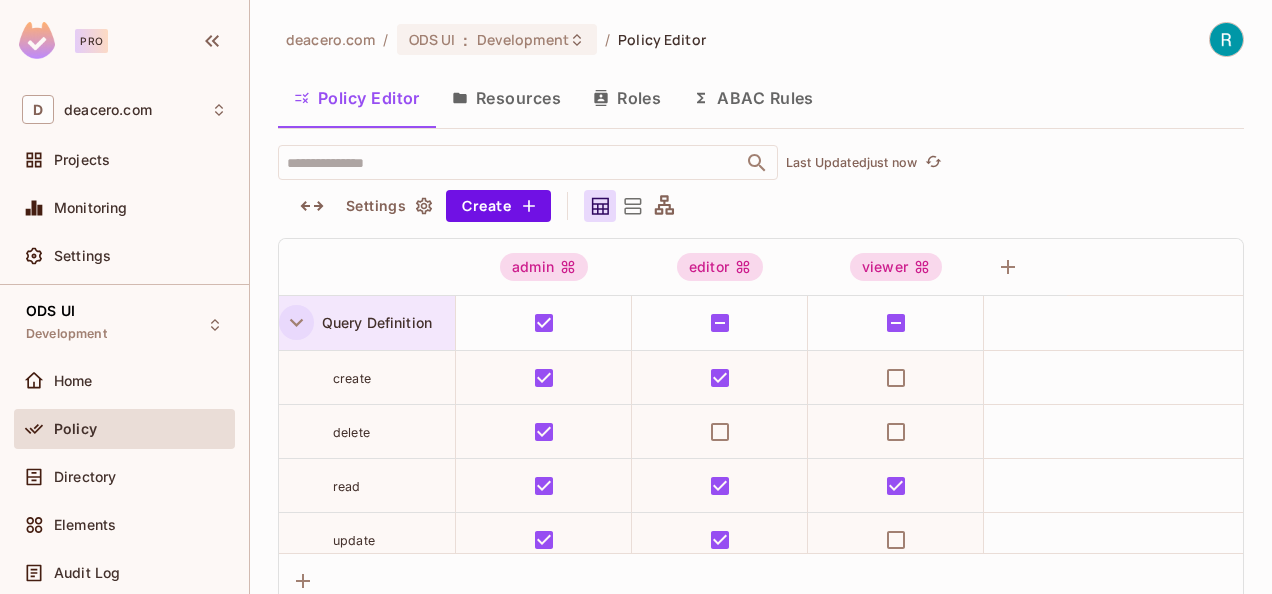 click on "Roles" at bounding box center (627, 98) 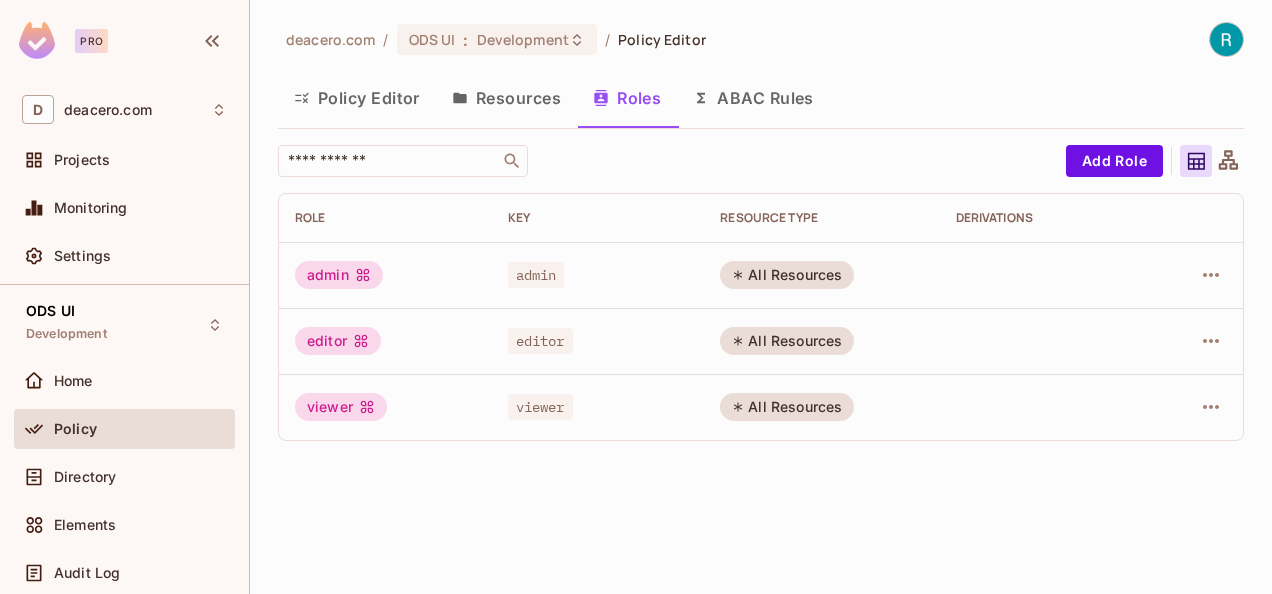 click on "Policy Editor" at bounding box center (357, 98) 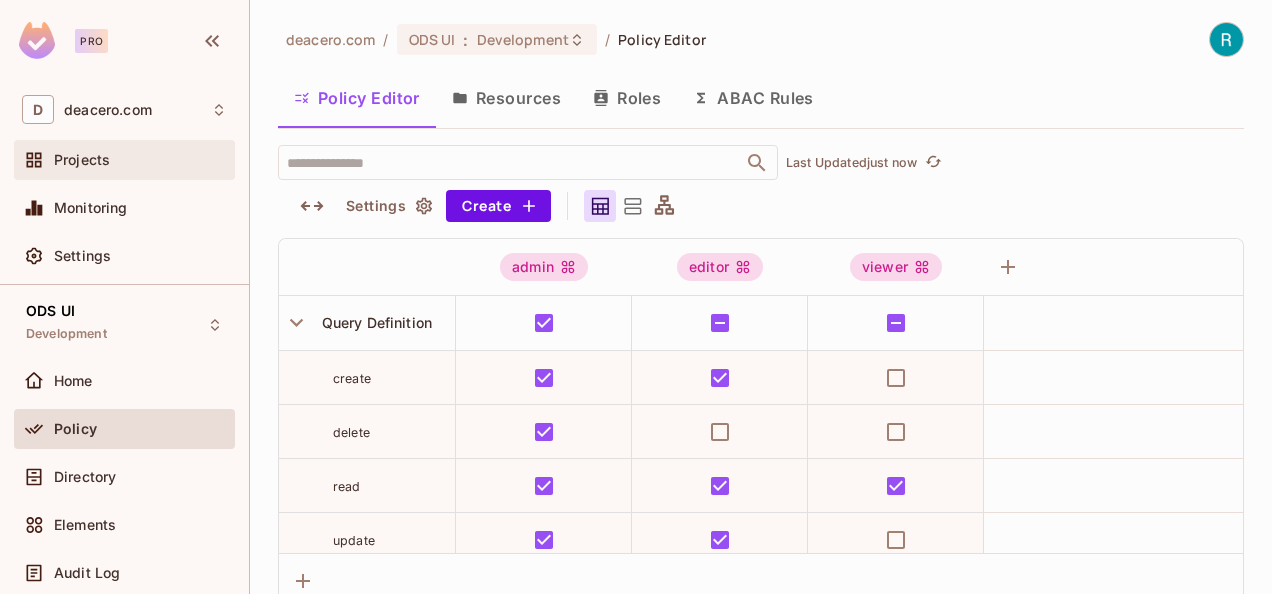 click on "Projects" at bounding box center [124, 160] 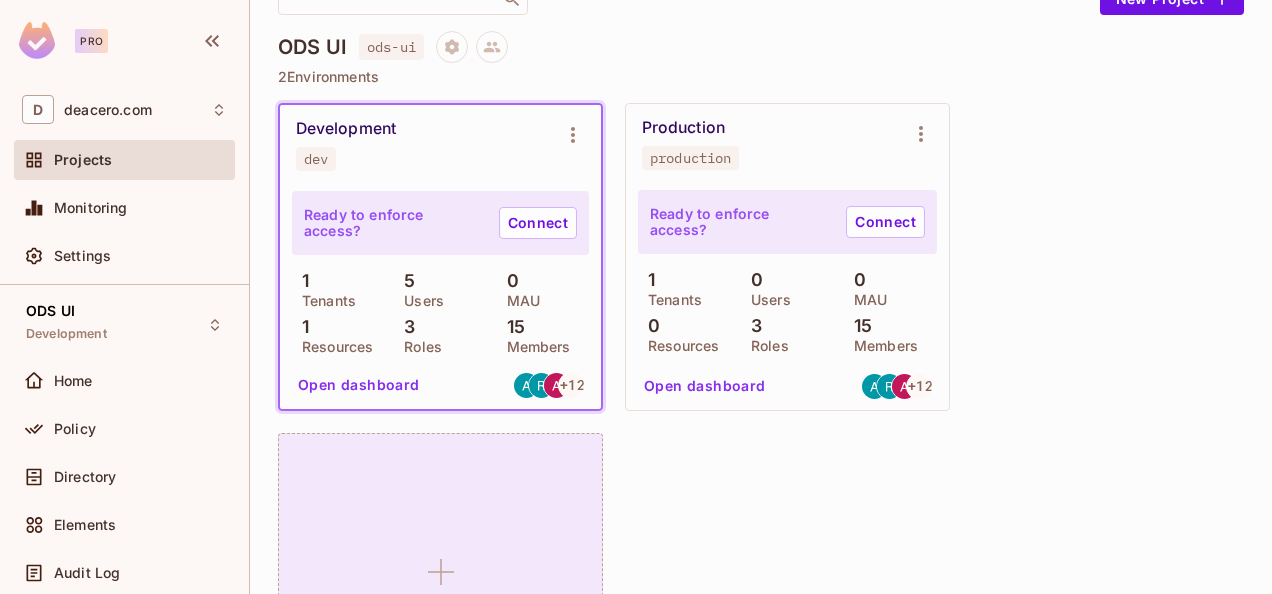 scroll, scrollTop: 200, scrollLeft: 0, axis: vertical 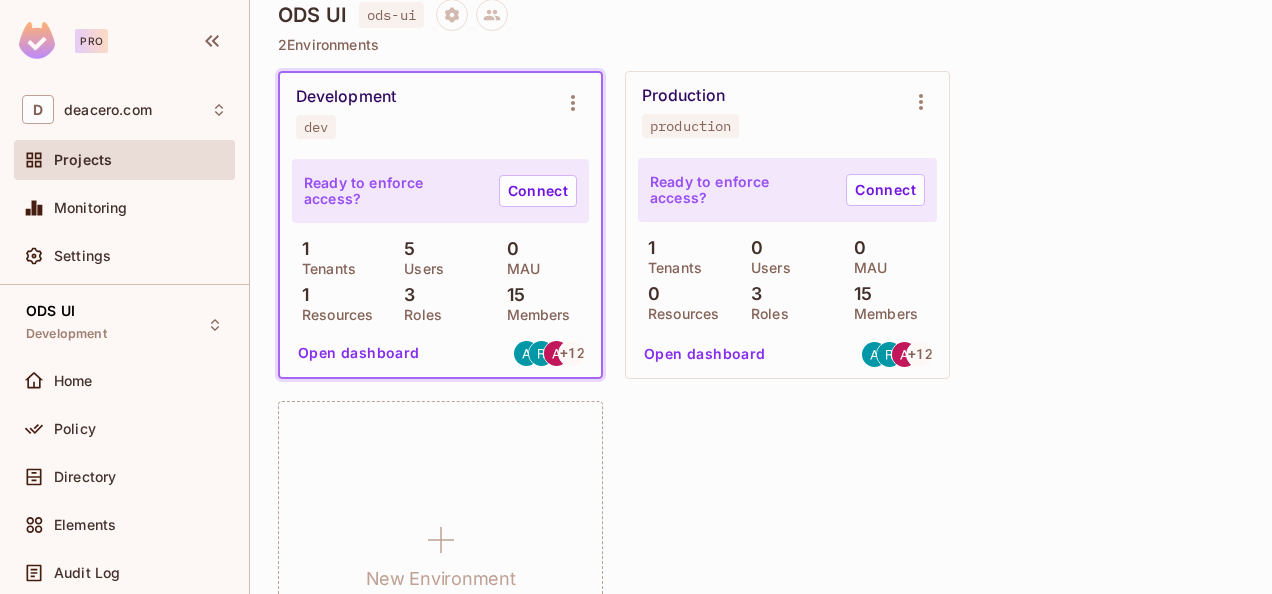 click on "Open dashboard" at bounding box center [359, 353] 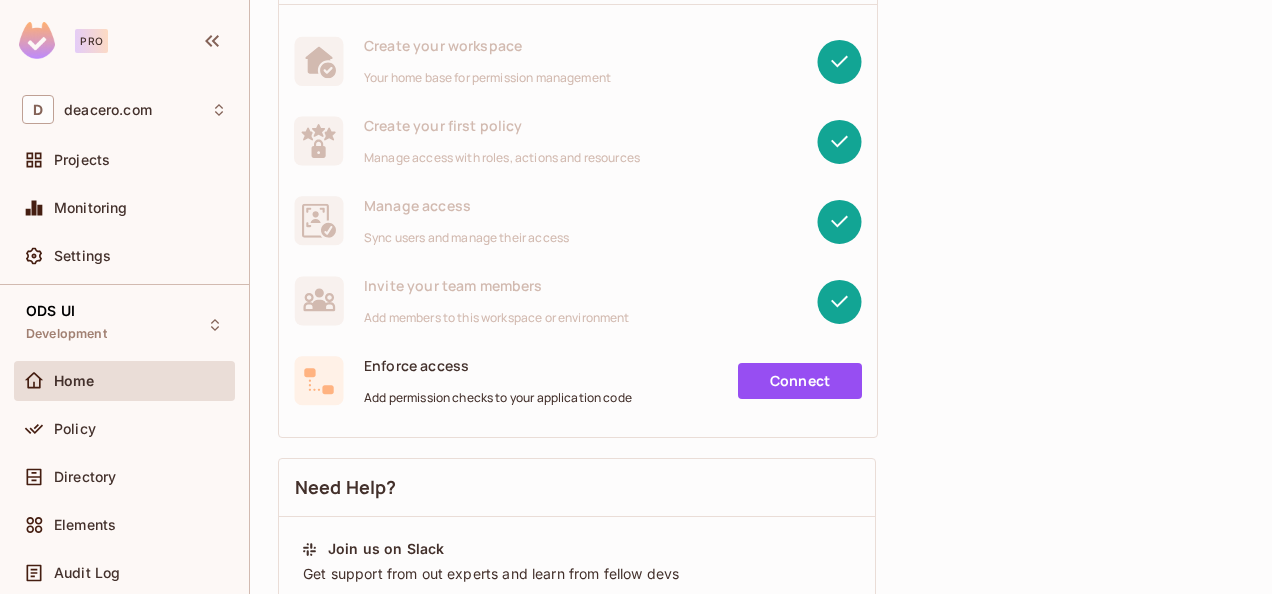 scroll, scrollTop: 0, scrollLeft: 0, axis: both 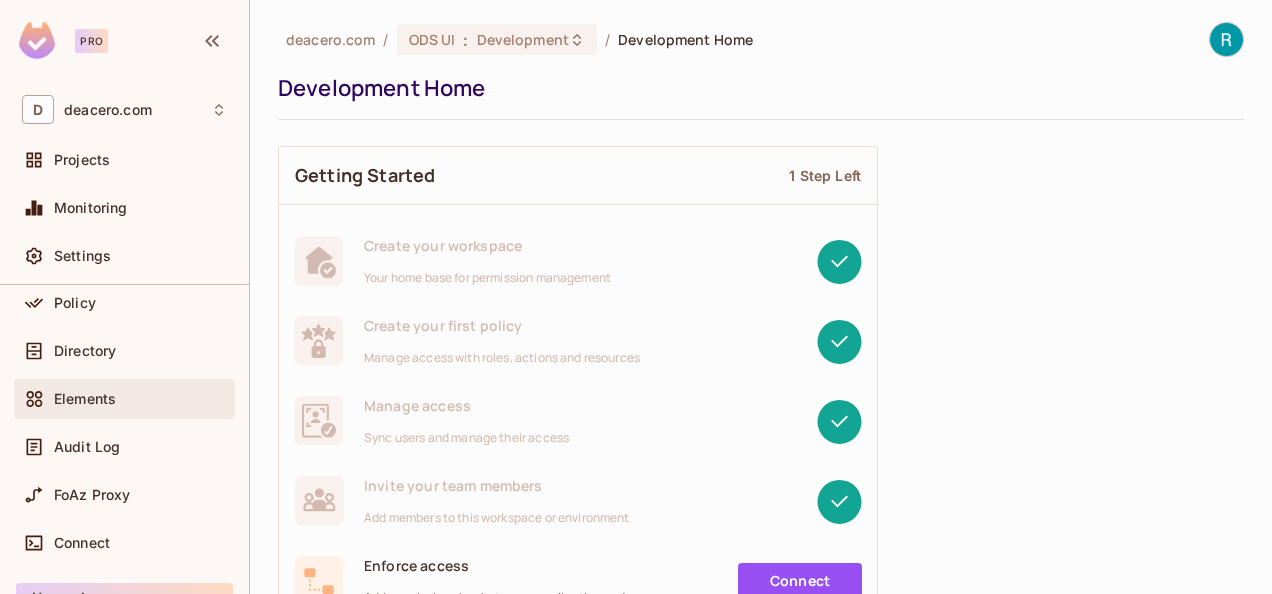 click on "Elements" at bounding box center (85, 399) 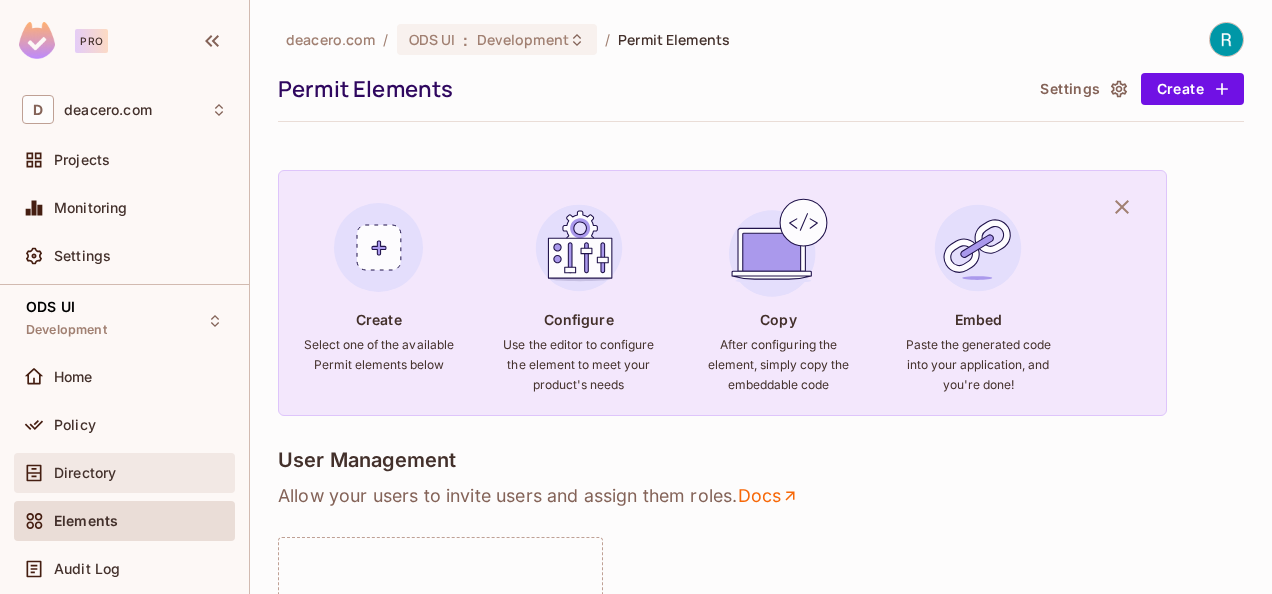 scroll, scrollTop: 0, scrollLeft: 0, axis: both 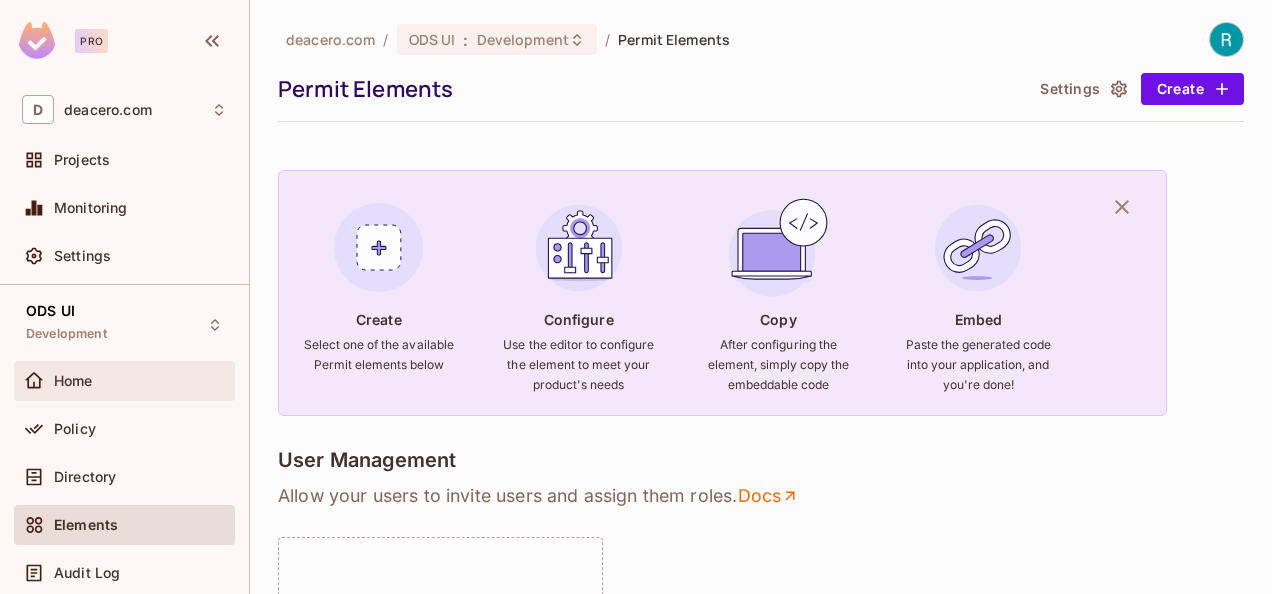 click on "Home" at bounding box center [73, 381] 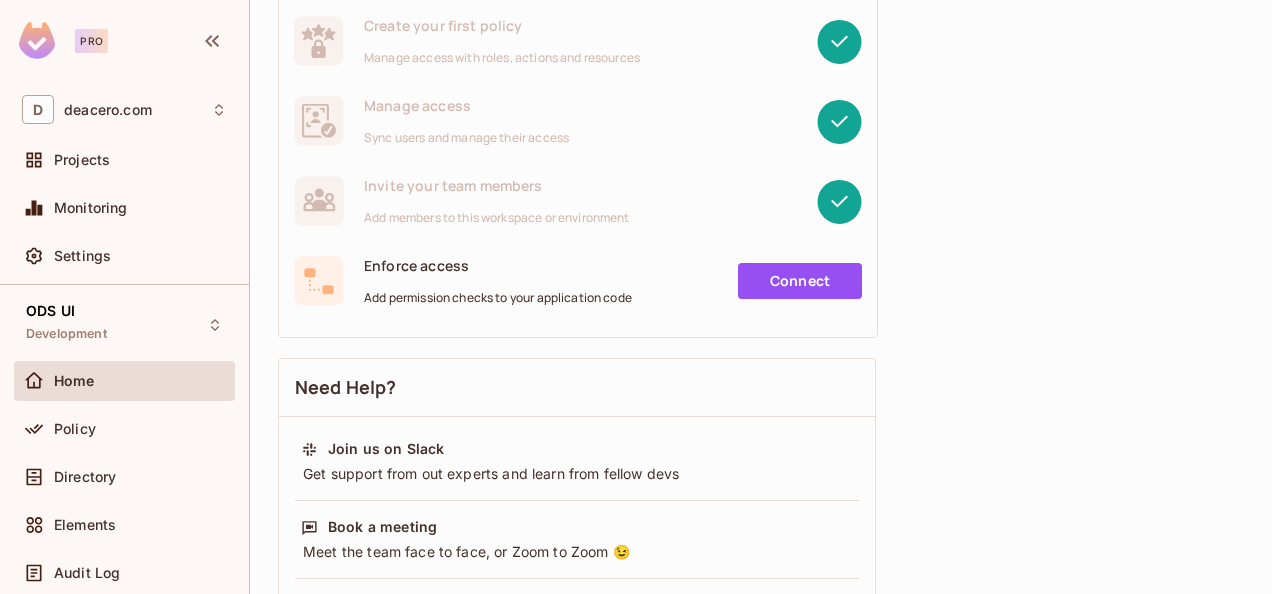 scroll, scrollTop: 0, scrollLeft: 0, axis: both 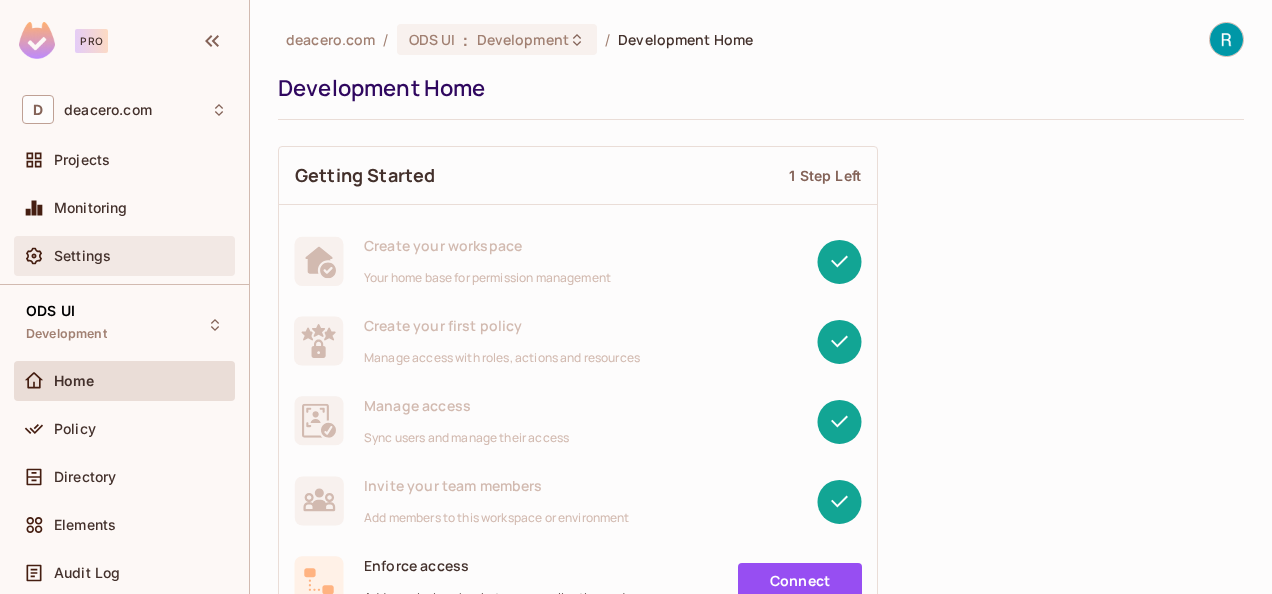 click on "Settings" at bounding box center (82, 256) 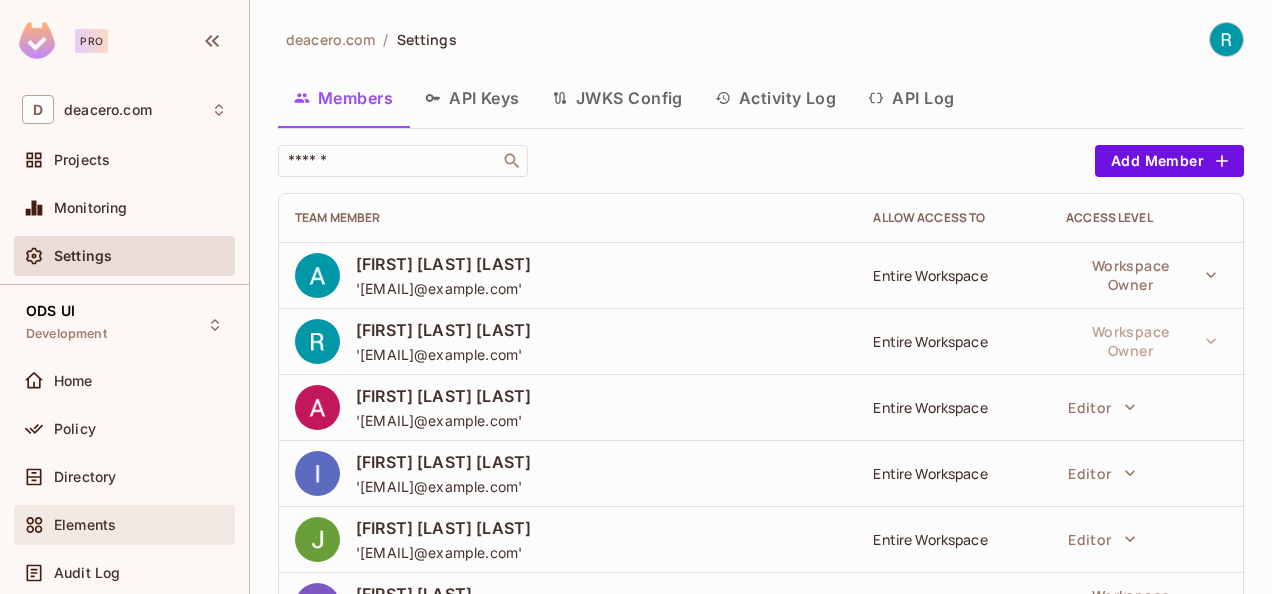 scroll, scrollTop: 100, scrollLeft: 0, axis: vertical 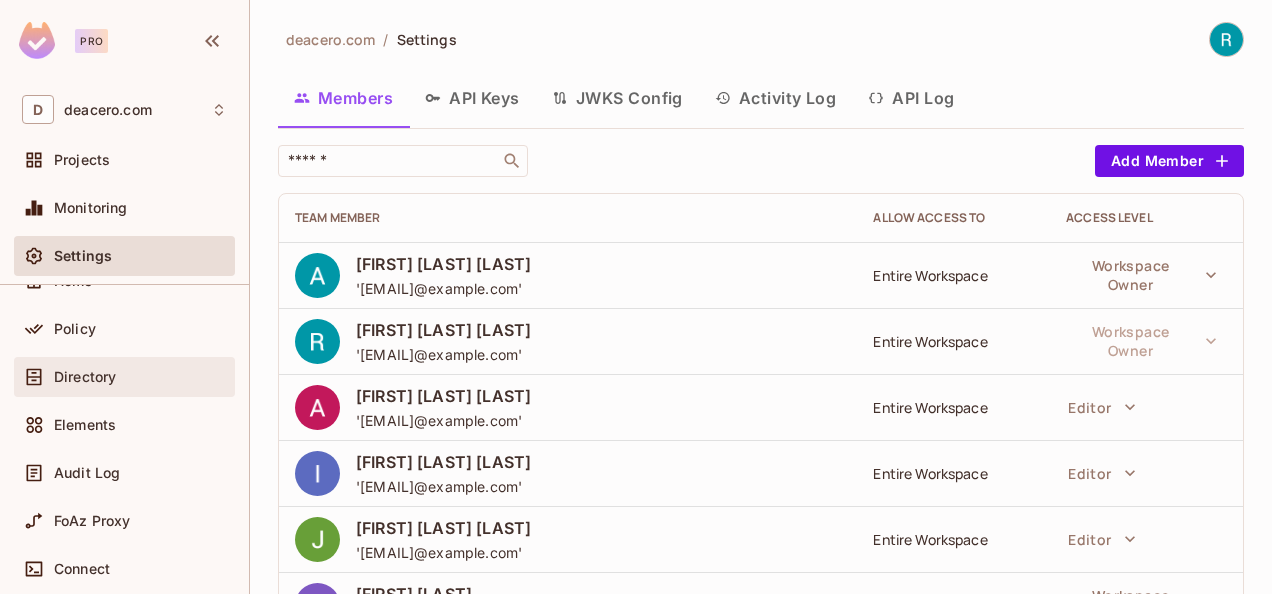 click on "Directory" at bounding box center [85, 377] 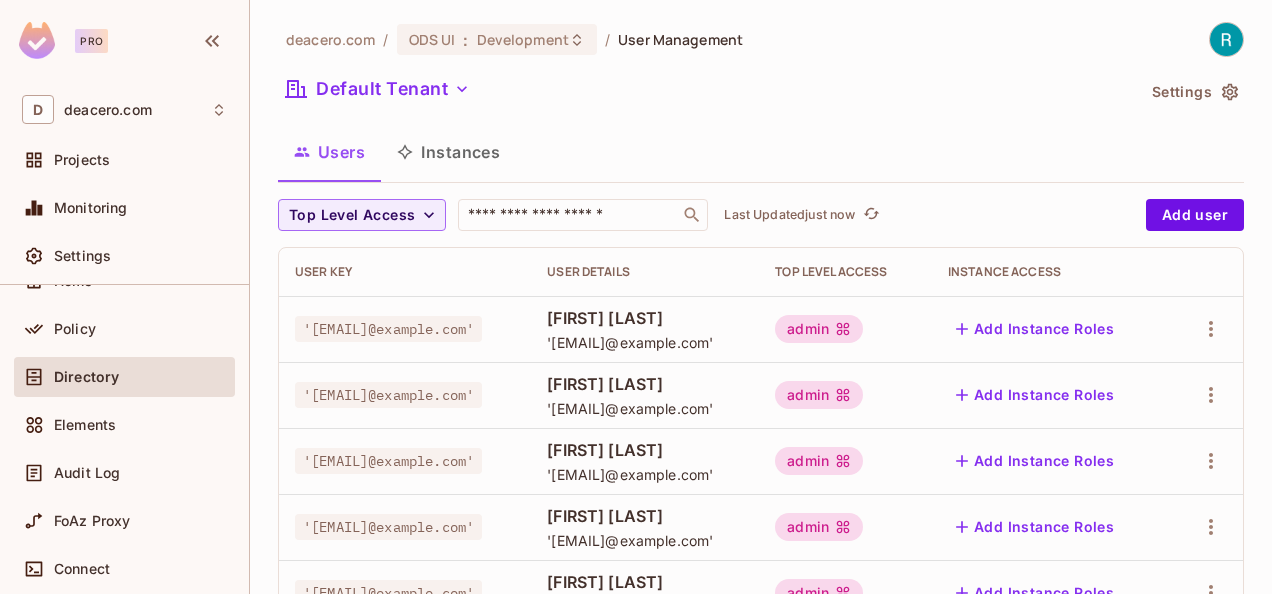 scroll, scrollTop: 76, scrollLeft: 0, axis: vertical 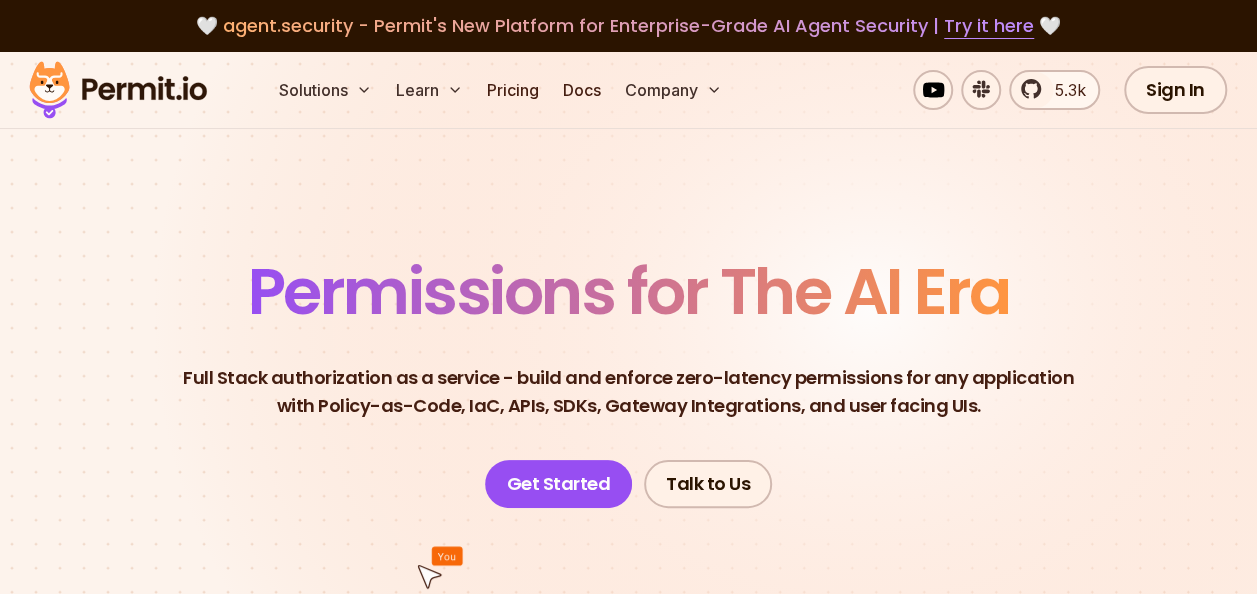 drag, startPoint x: 1176, startPoint y: 94, endPoint x: 1130, endPoint y: 110, distance: 48.703182 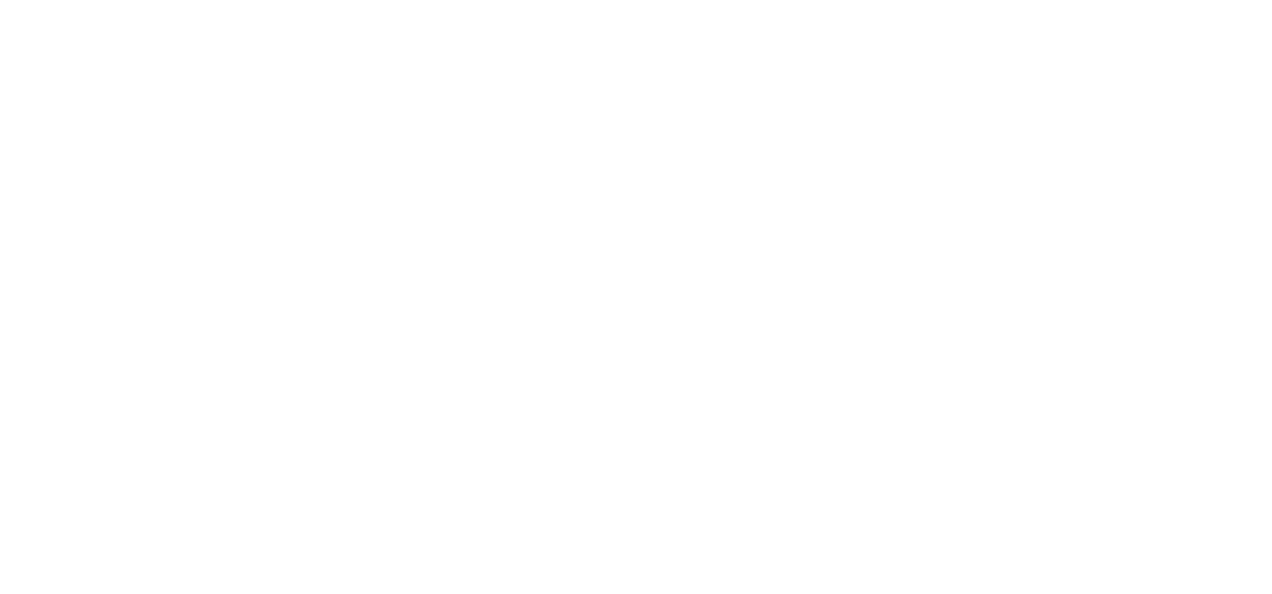 scroll, scrollTop: 0, scrollLeft: 0, axis: both 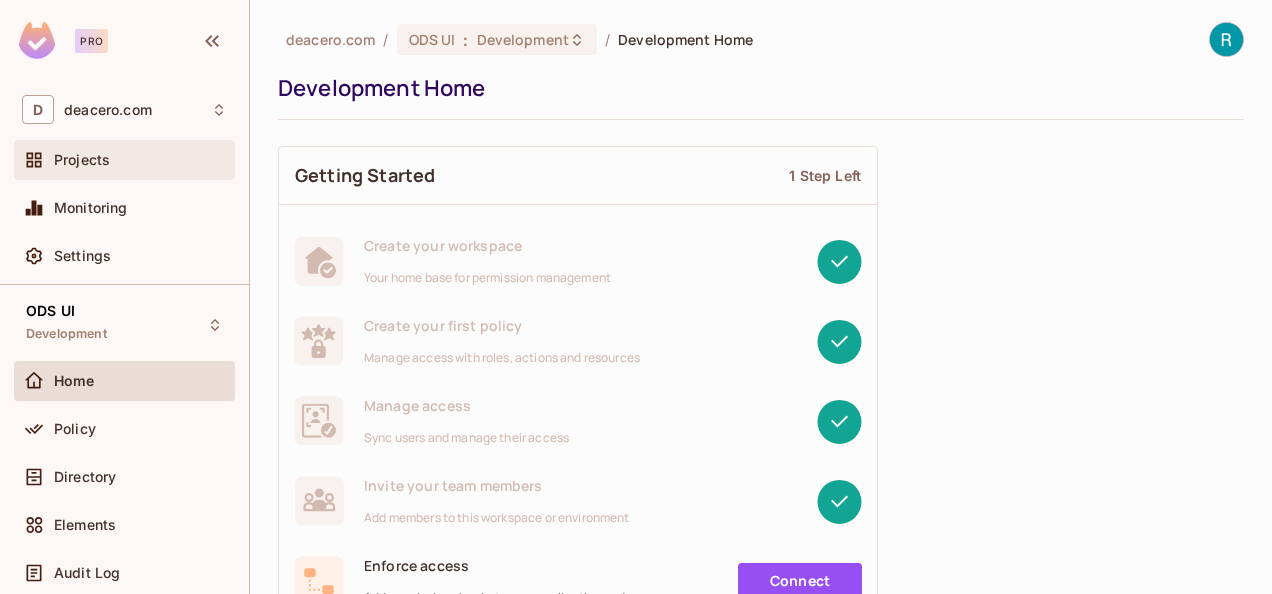 click on "Projects" at bounding box center [140, 160] 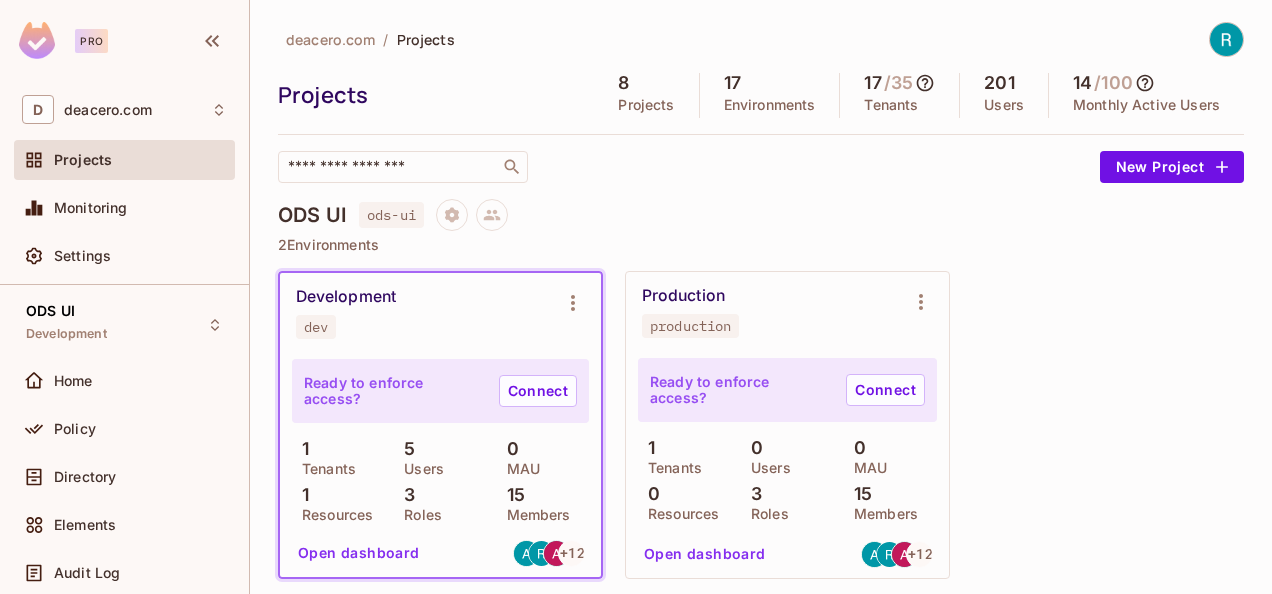 scroll, scrollTop: 300, scrollLeft: 0, axis: vertical 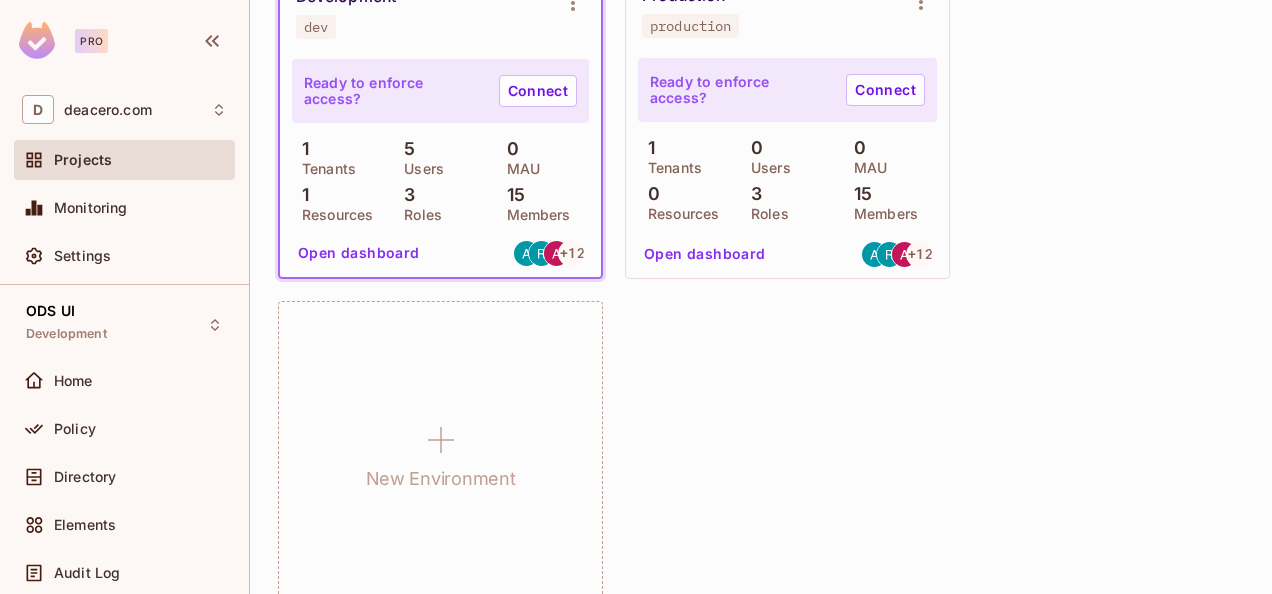 click on "Open dashboard" at bounding box center (359, 253) 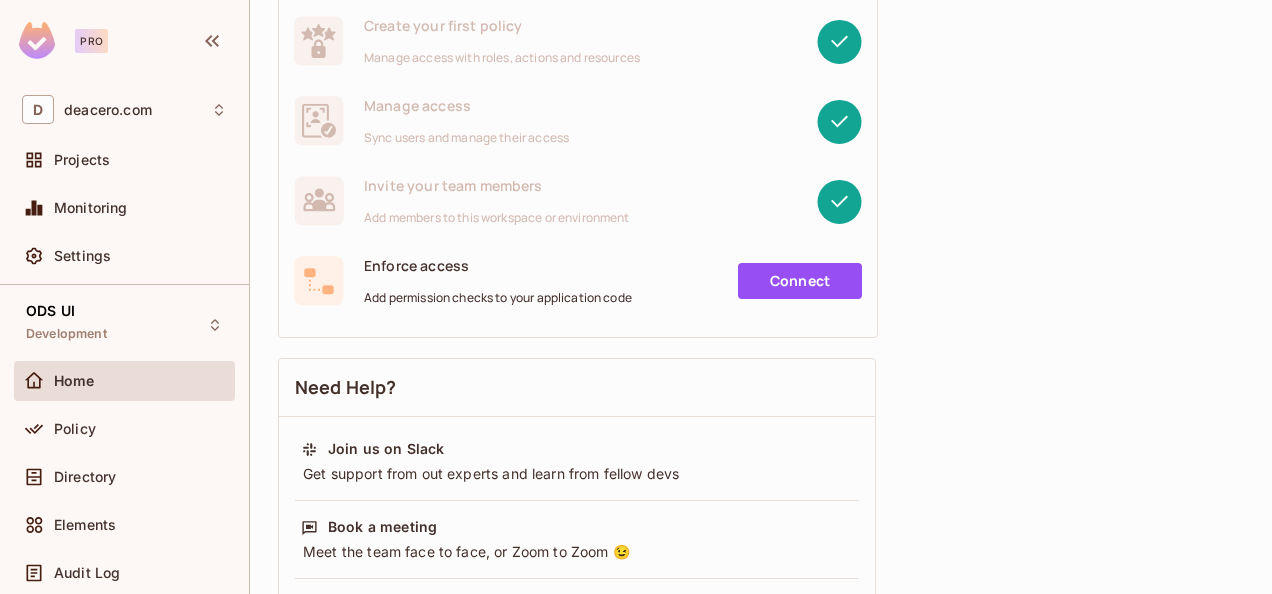 scroll, scrollTop: 0, scrollLeft: 0, axis: both 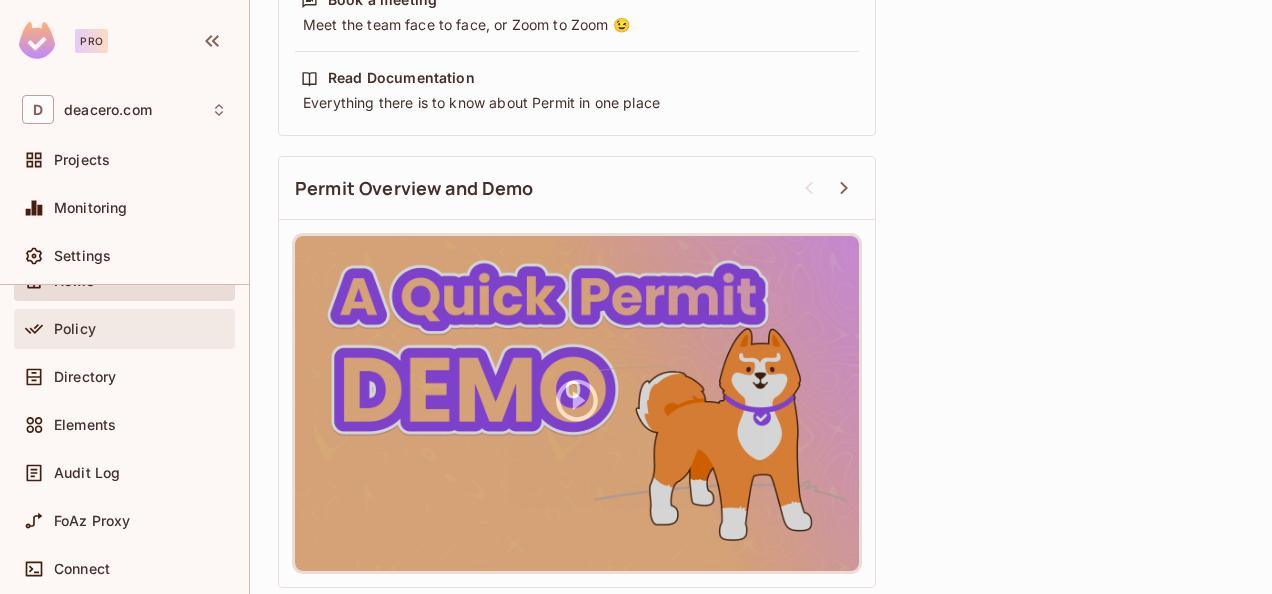 click on "Policy" at bounding box center (75, 329) 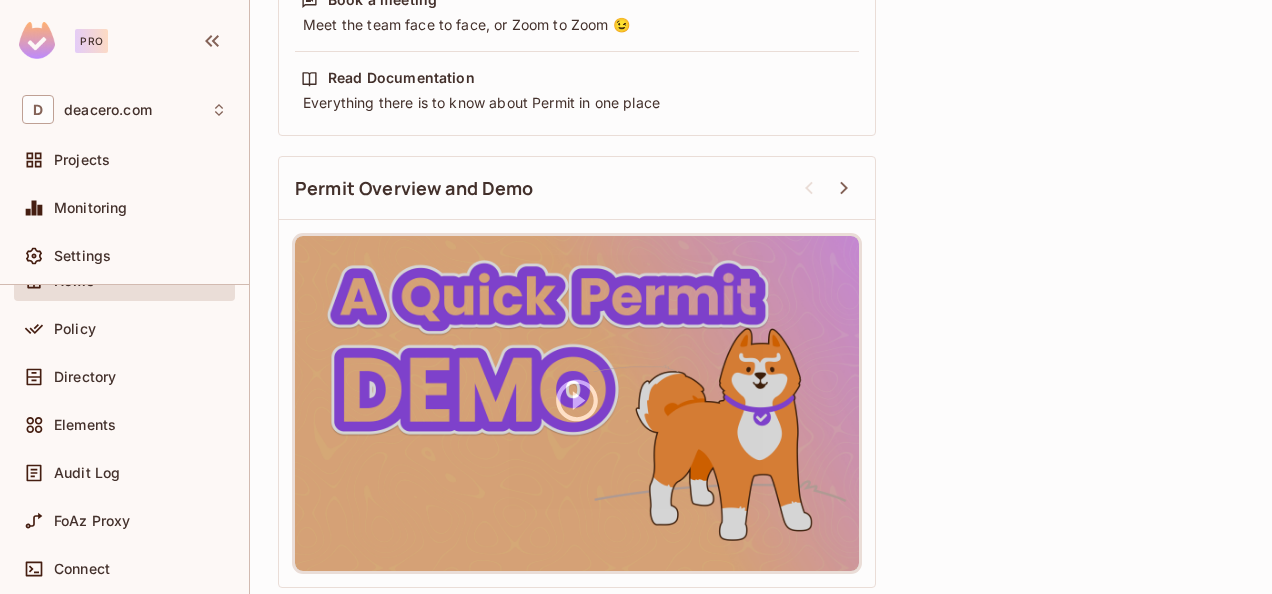 scroll, scrollTop: 0, scrollLeft: 0, axis: both 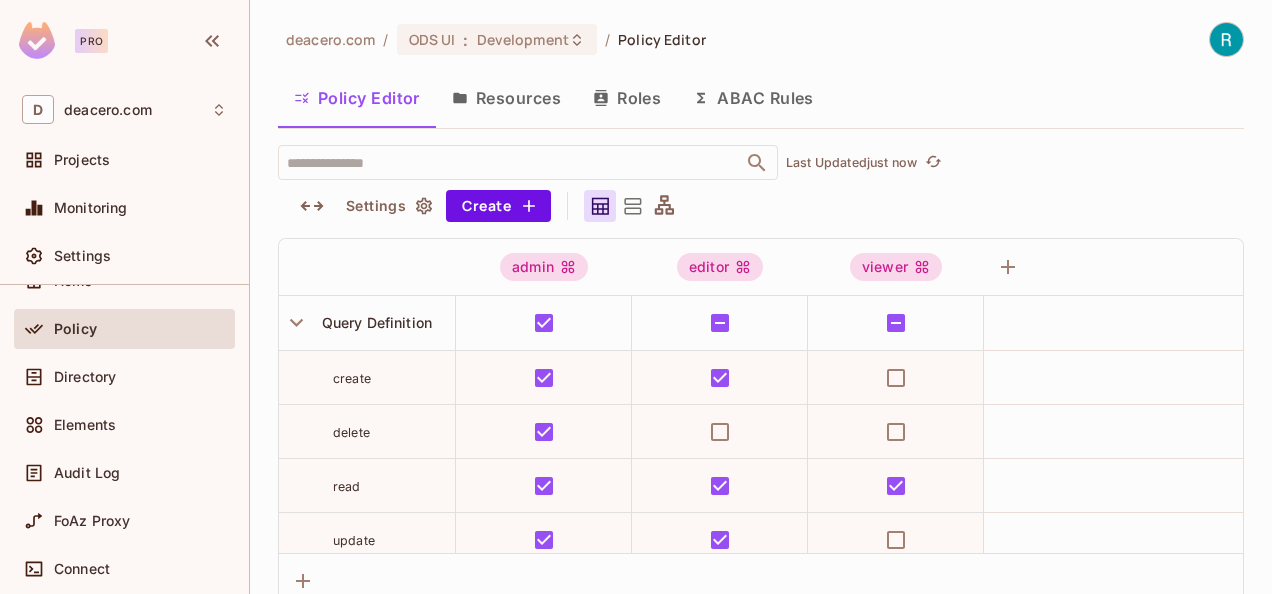 click on "Roles" at bounding box center [627, 98] 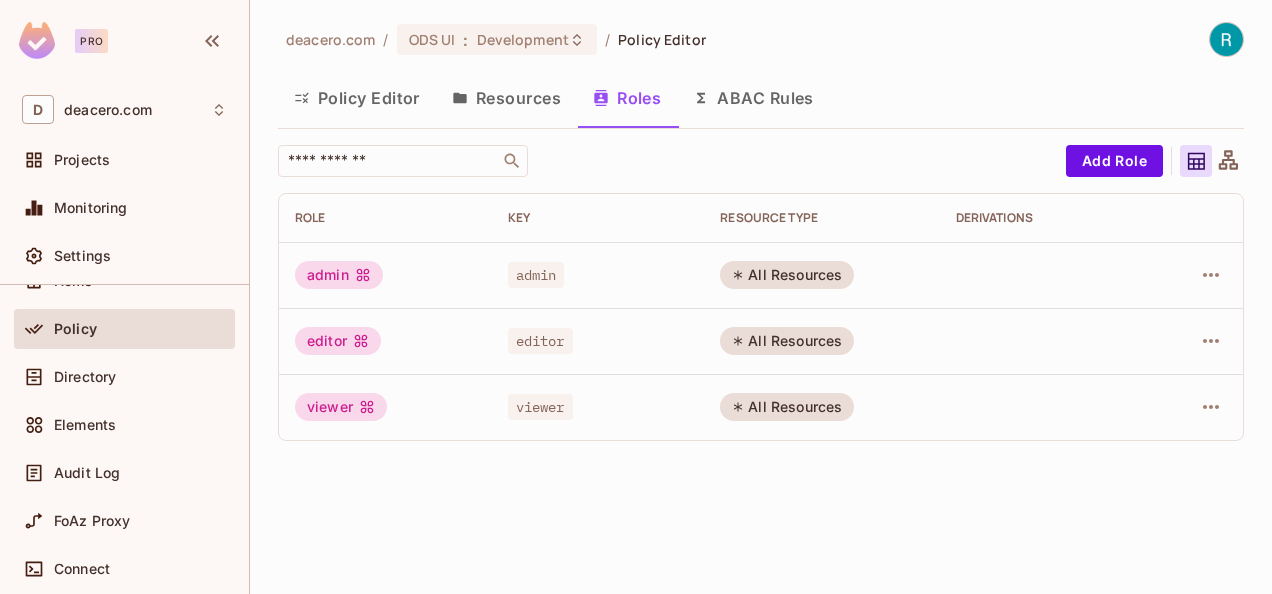 click on "Policy Editor" at bounding box center [357, 98] 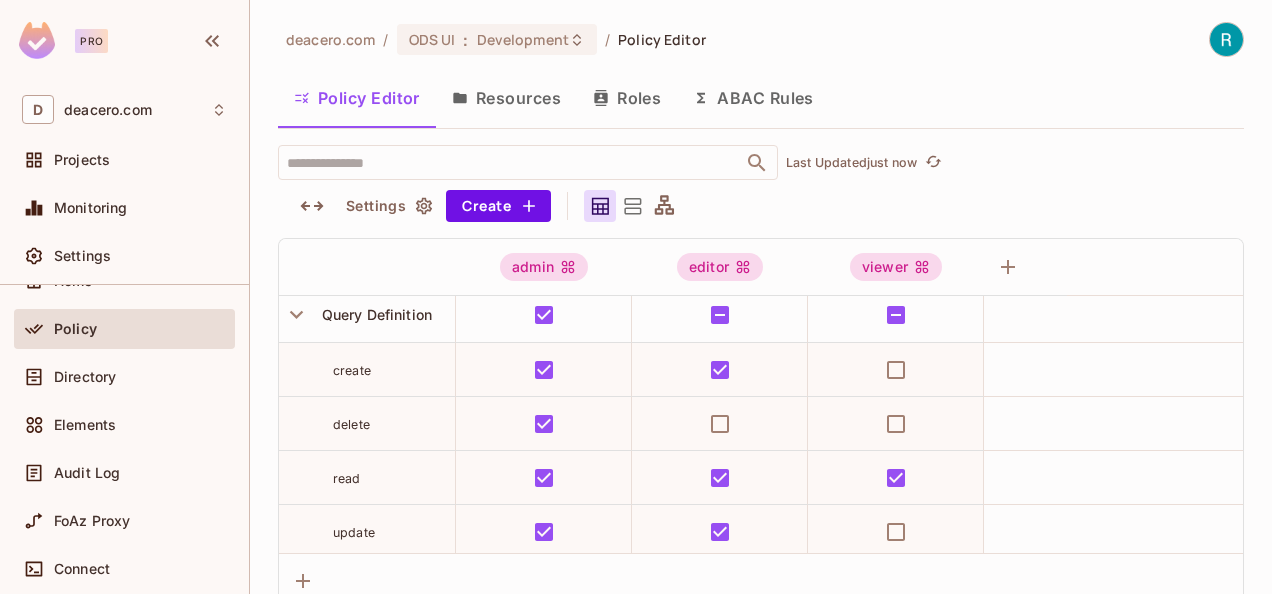 scroll, scrollTop: 13, scrollLeft: 0, axis: vertical 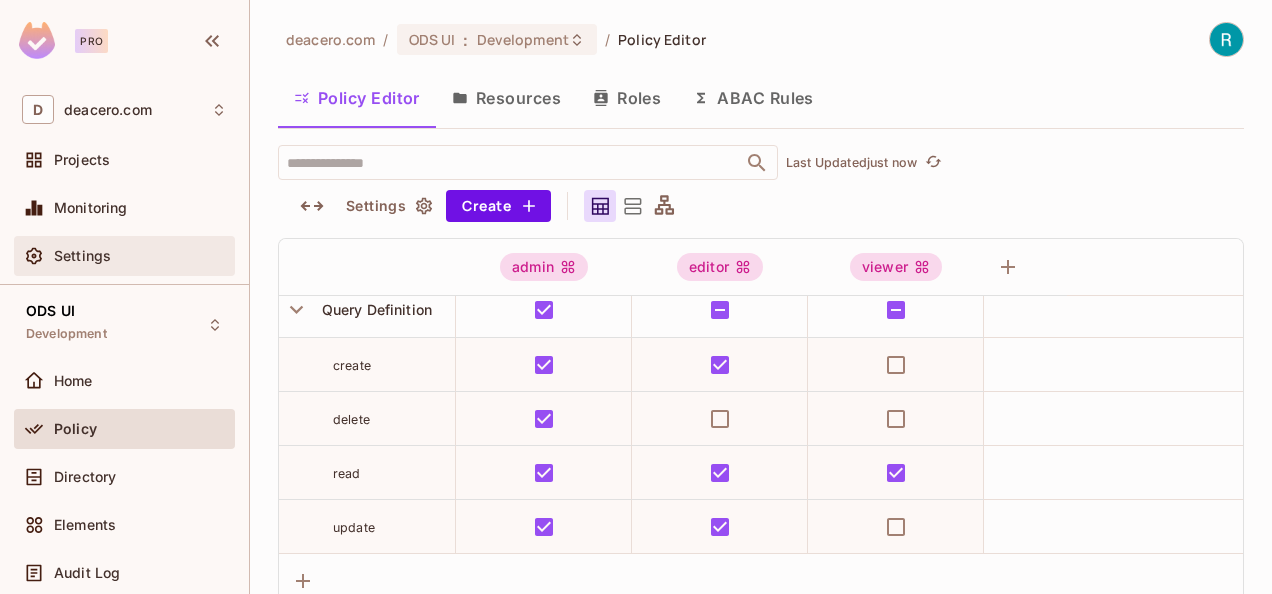 click on "Settings" at bounding box center (82, 256) 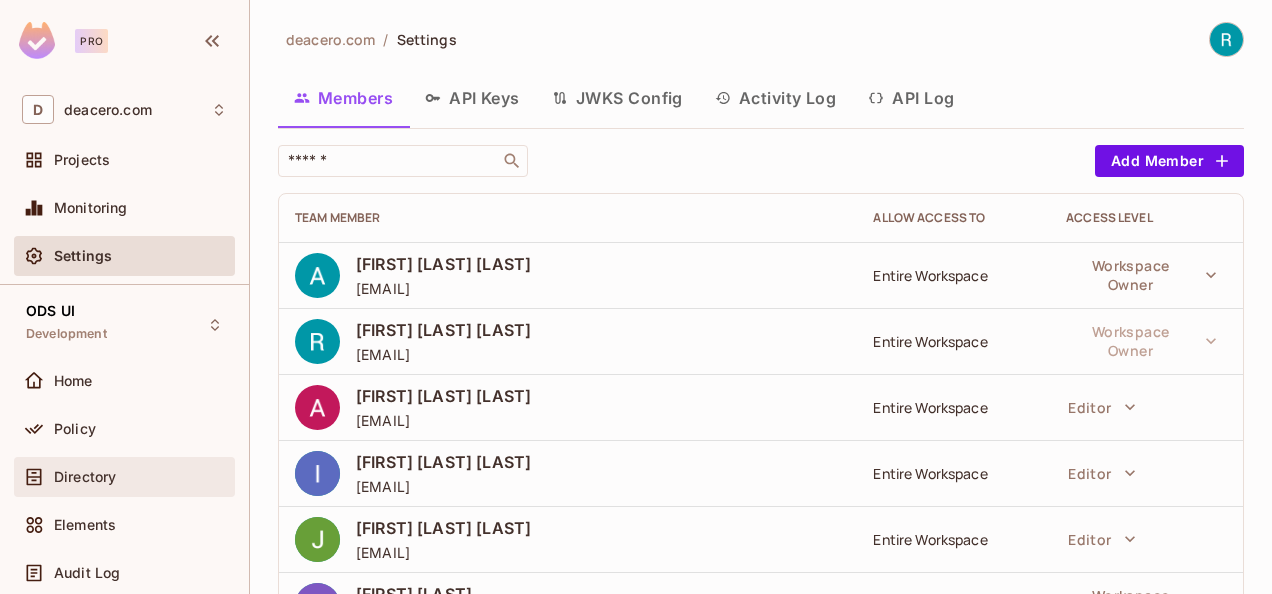 click on "Directory" at bounding box center [85, 477] 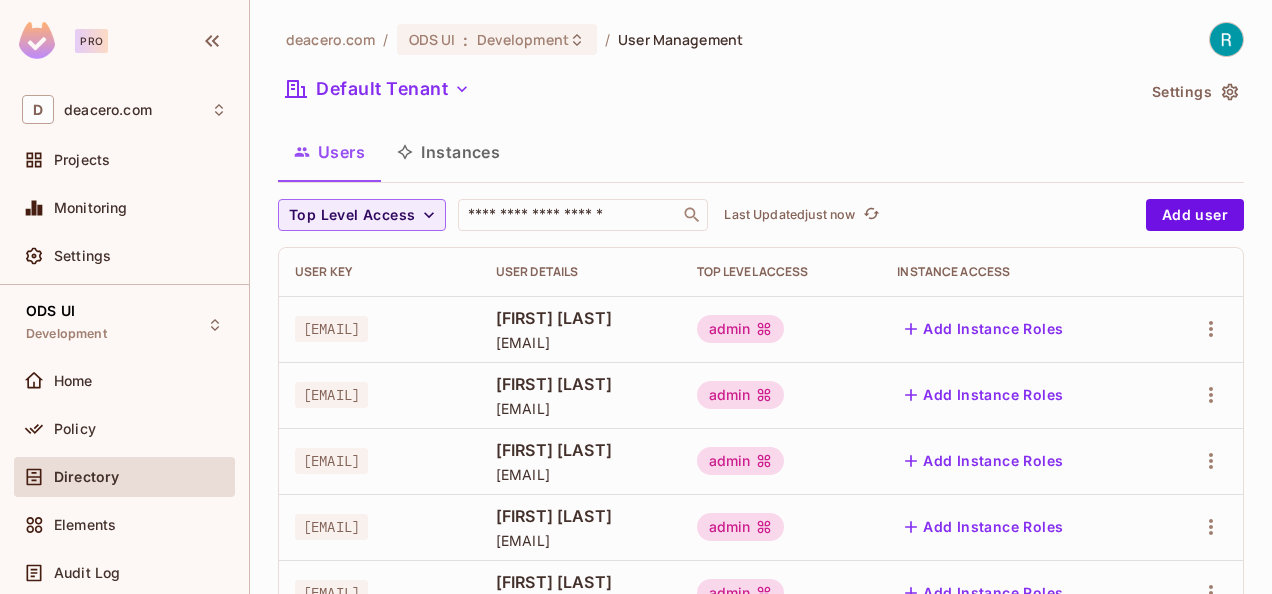 scroll, scrollTop: 76, scrollLeft: 0, axis: vertical 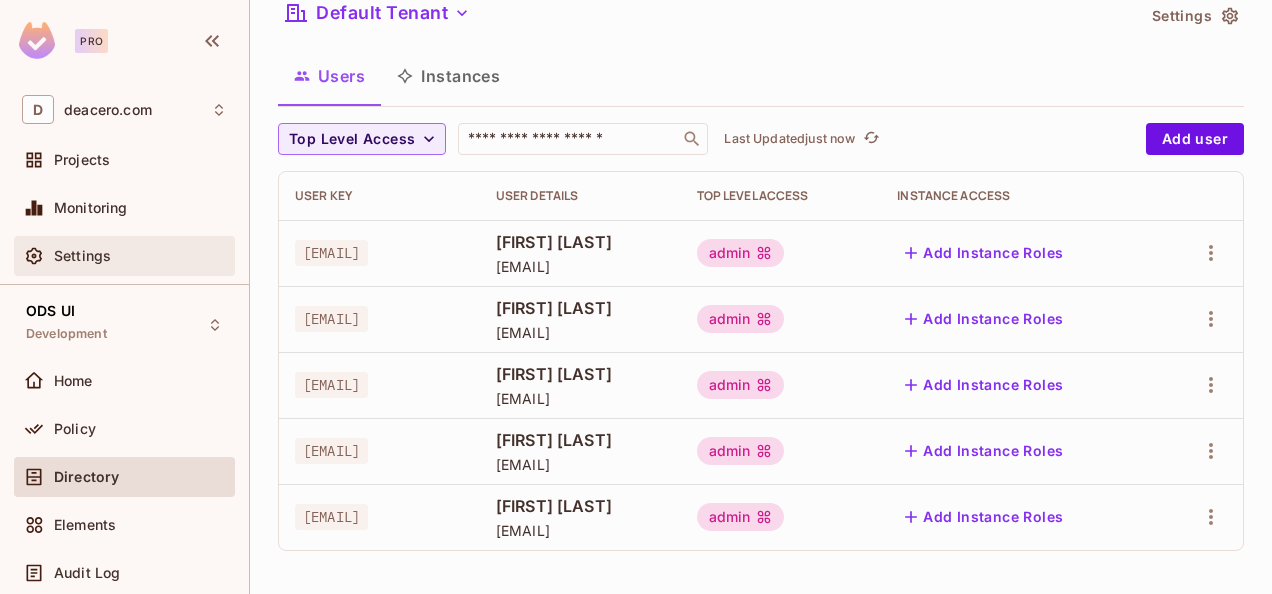 click on "Settings" at bounding box center (82, 256) 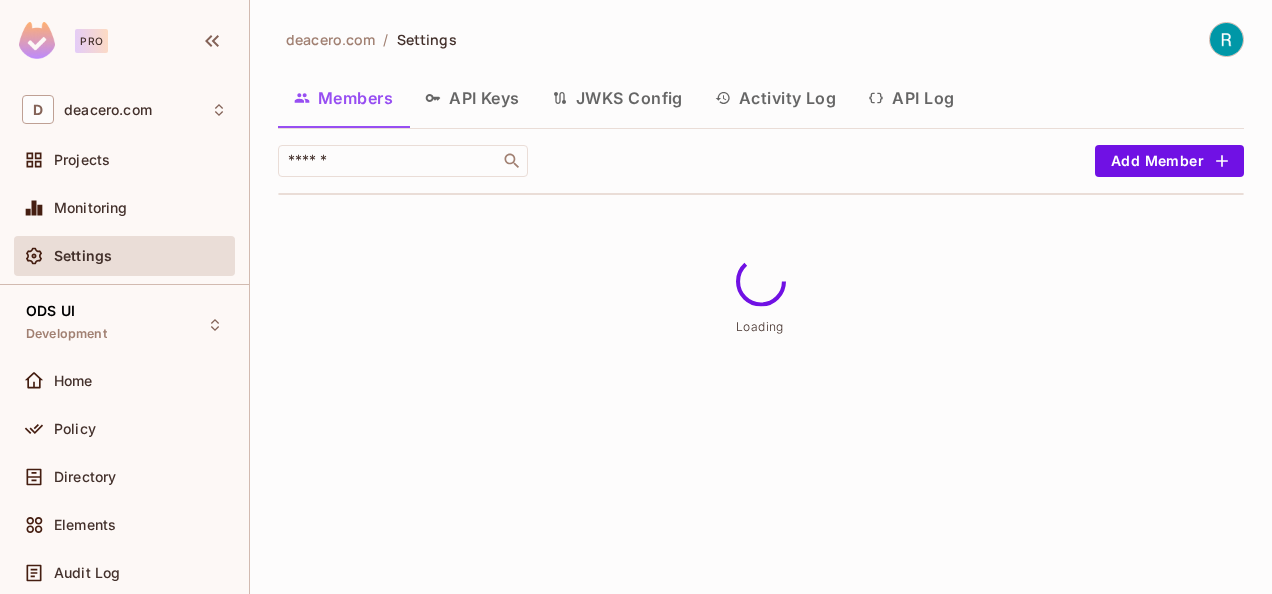 scroll, scrollTop: 0, scrollLeft: 0, axis: both 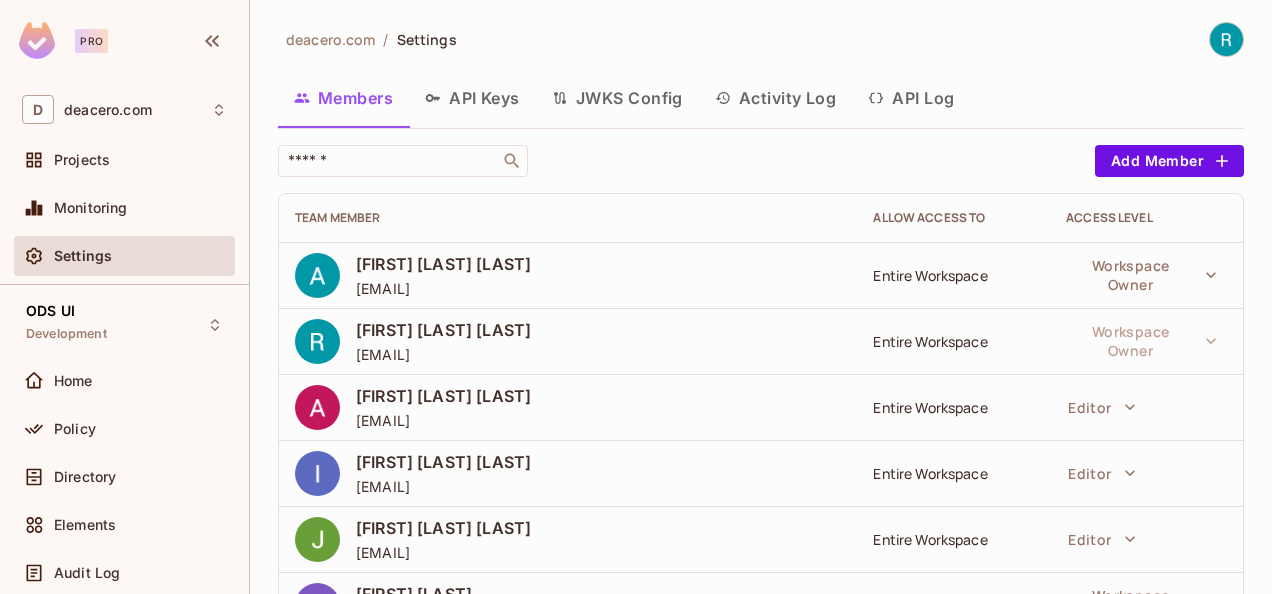 click on "API Keys" at bounding box center (472, 98) 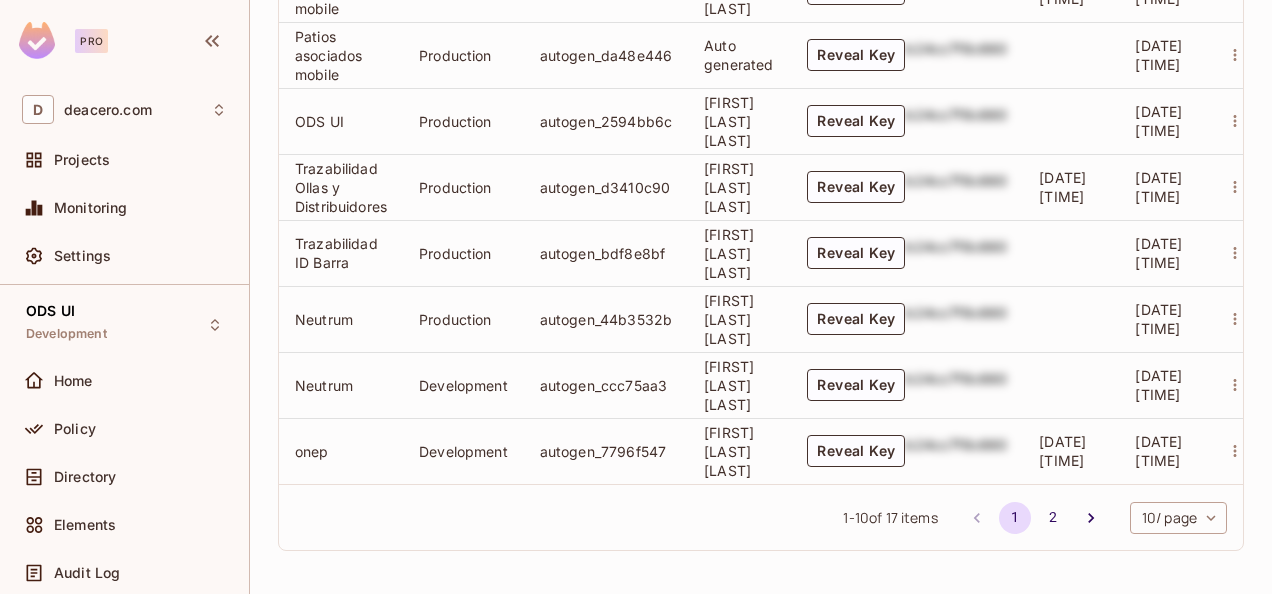 scroll, scrollTop: 836, scrollLeft: 0, axis: vertical 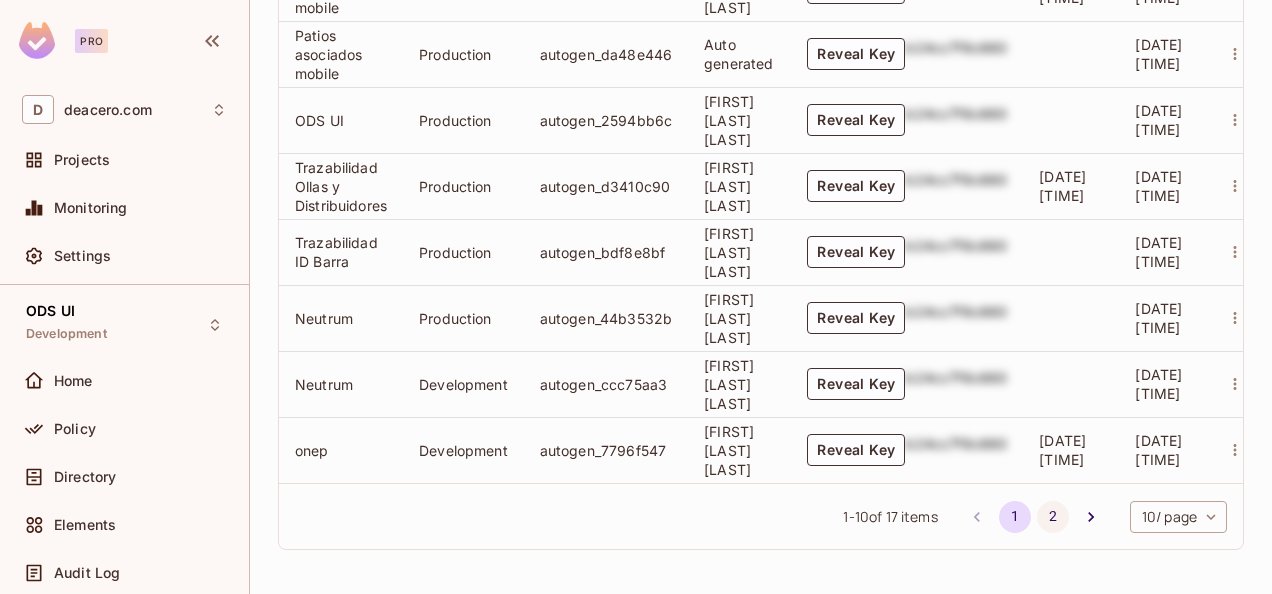 click on "2" at bounding box center [1053, 517] 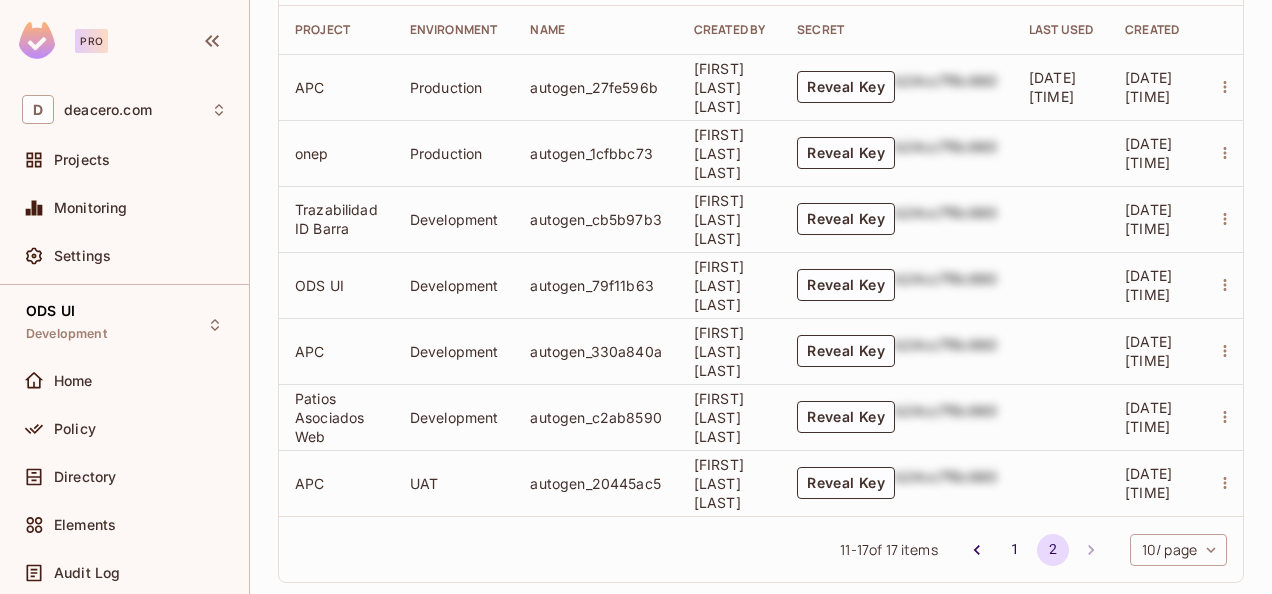 scroll, scrollTop: 670, scrollLeft: 0, axis: vertical 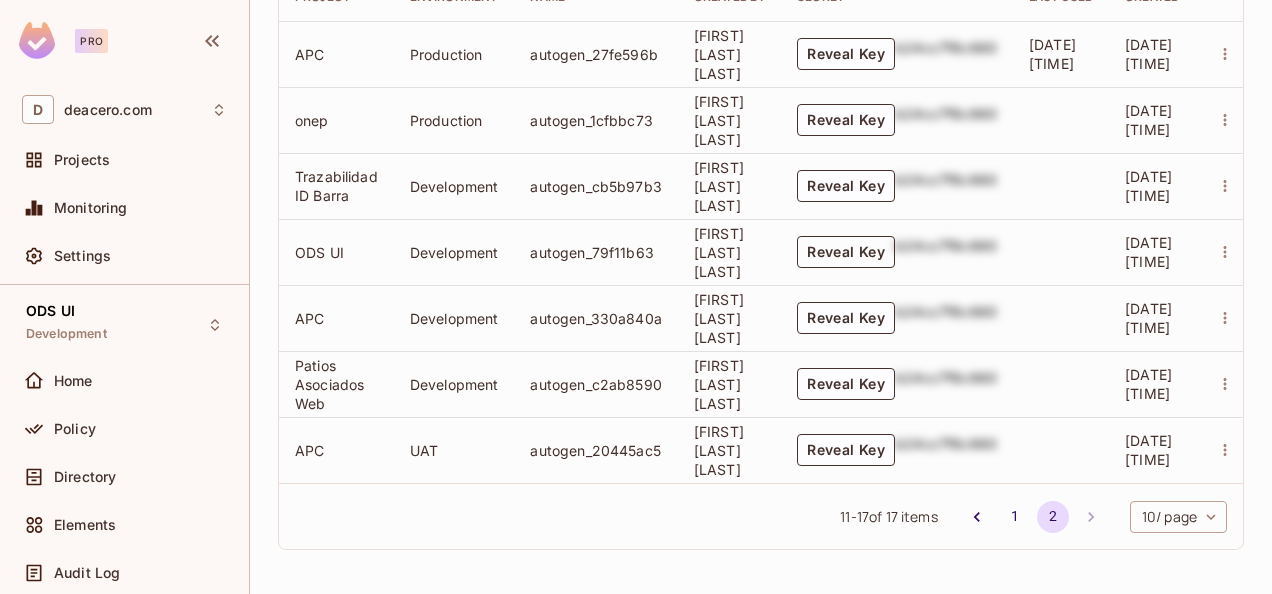 click on "Reveal Key" at bounding box center (846, 252) 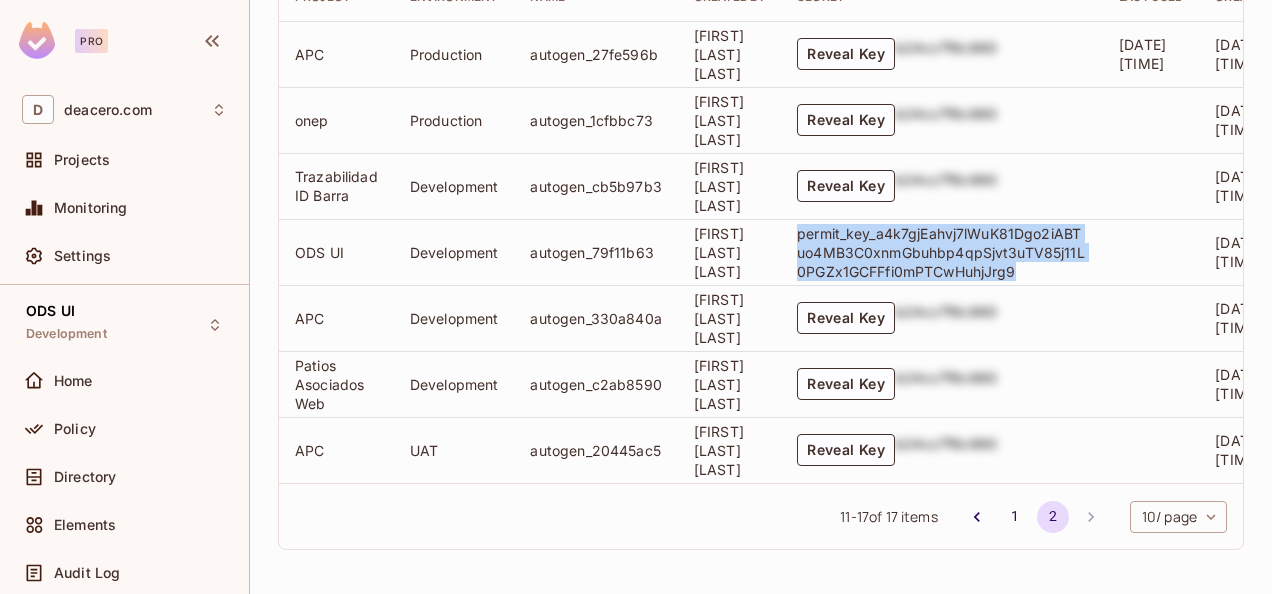 drag, startPoint x: 1040, startPoint y: 235, endPoint x: 813, endPoint y: 199, distance: 229.8369 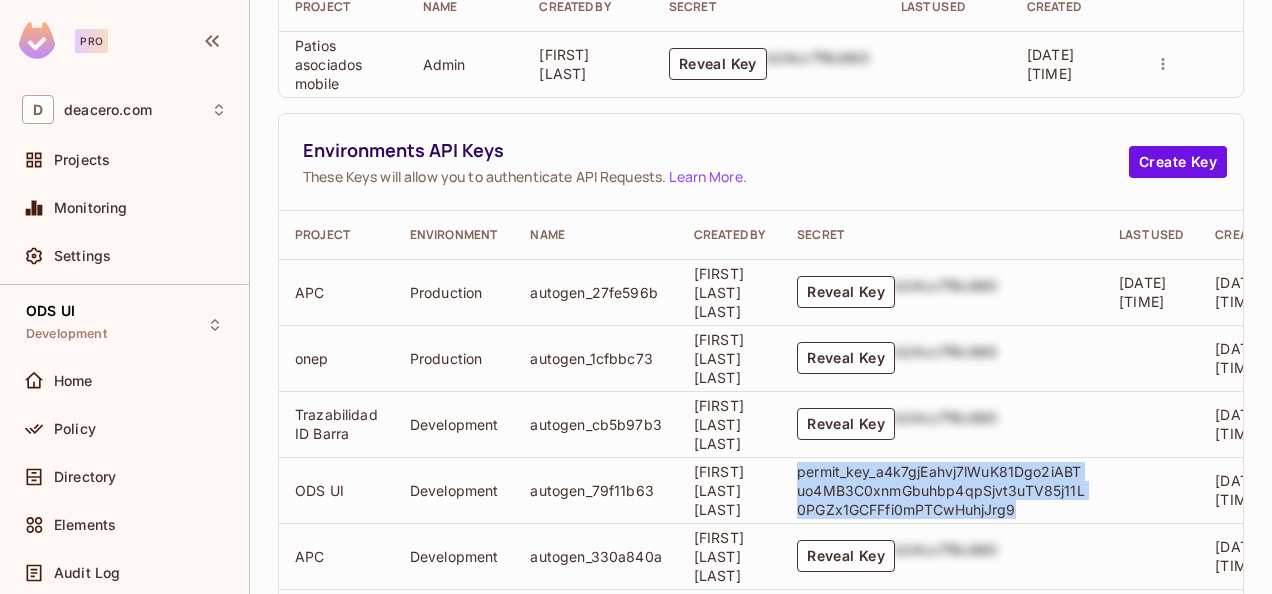 scroll, scrollTop: 370, scrollLeft: 0, axis: vertical 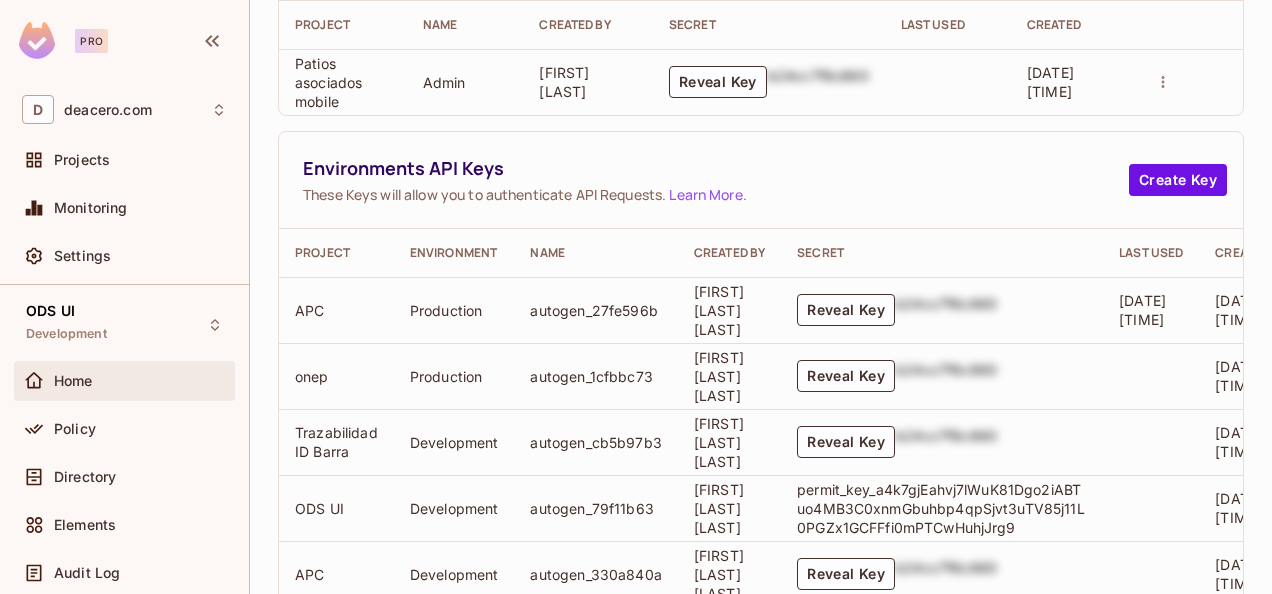 click on "Home" at bounding box center (140, 381) 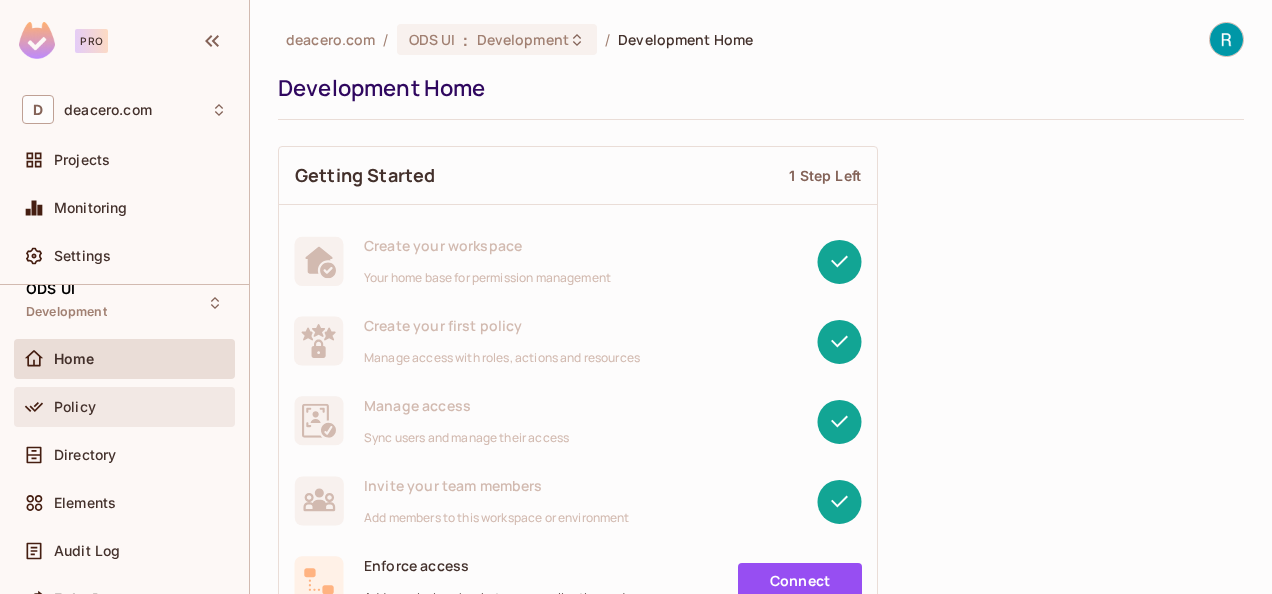 scroll, scrollTop: 0, scrollLeft: 0, axis: both 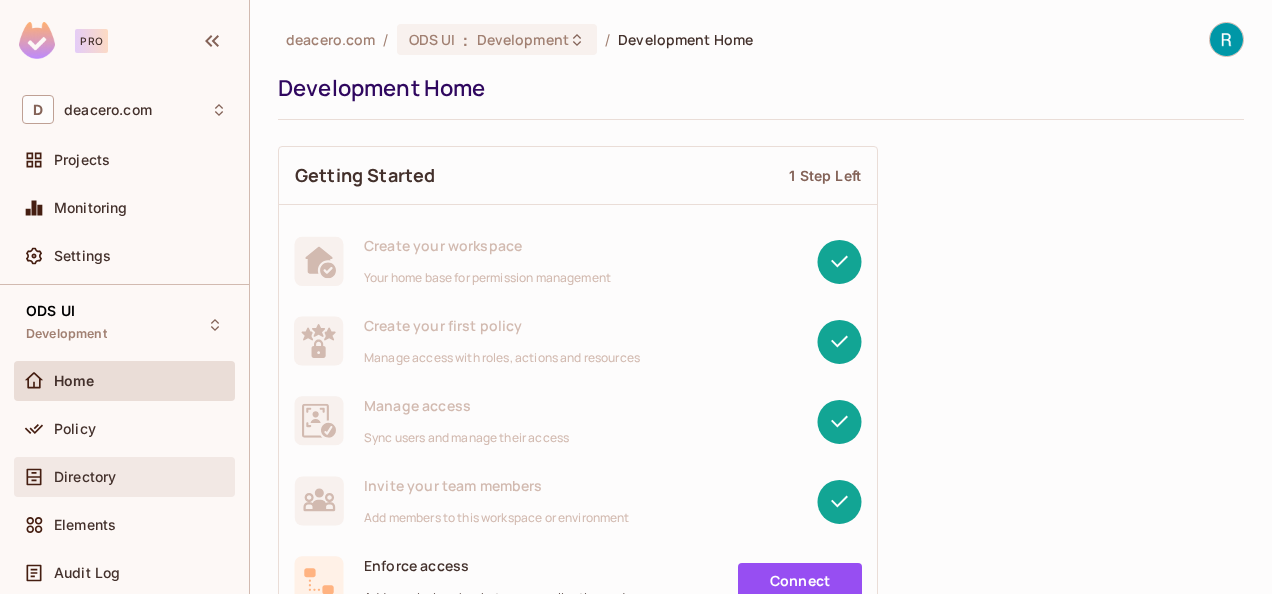 click on "Directory" at bounding box center [85, 477] 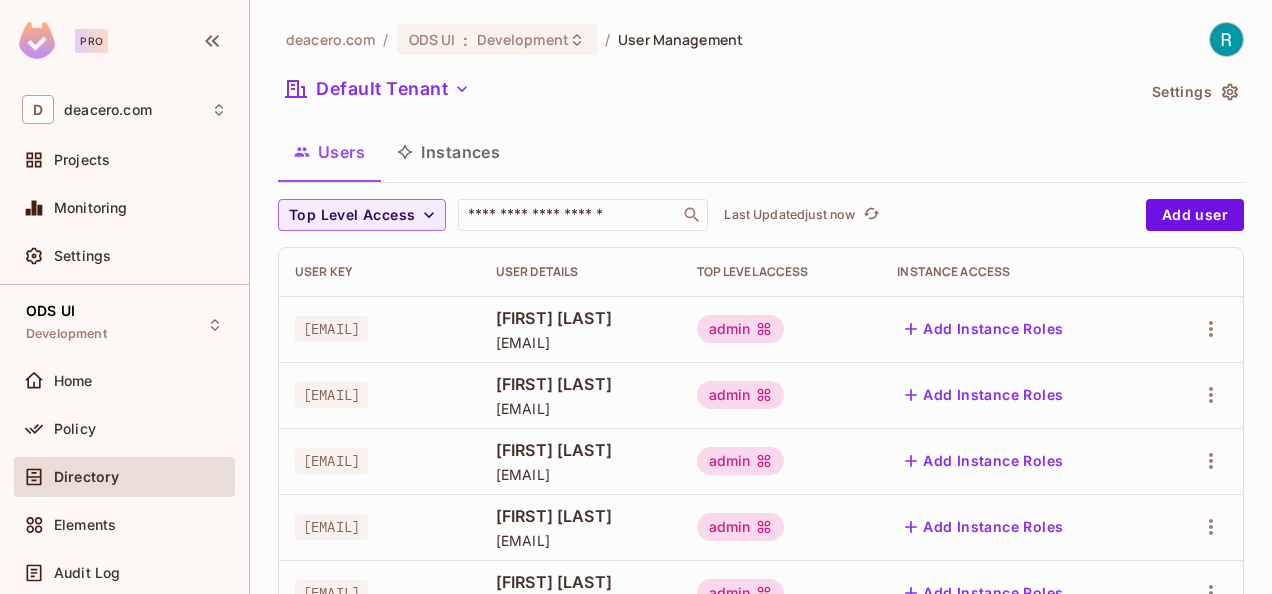 scroll, scrollTop: 76, scrollLeft: 0, axis: vertical 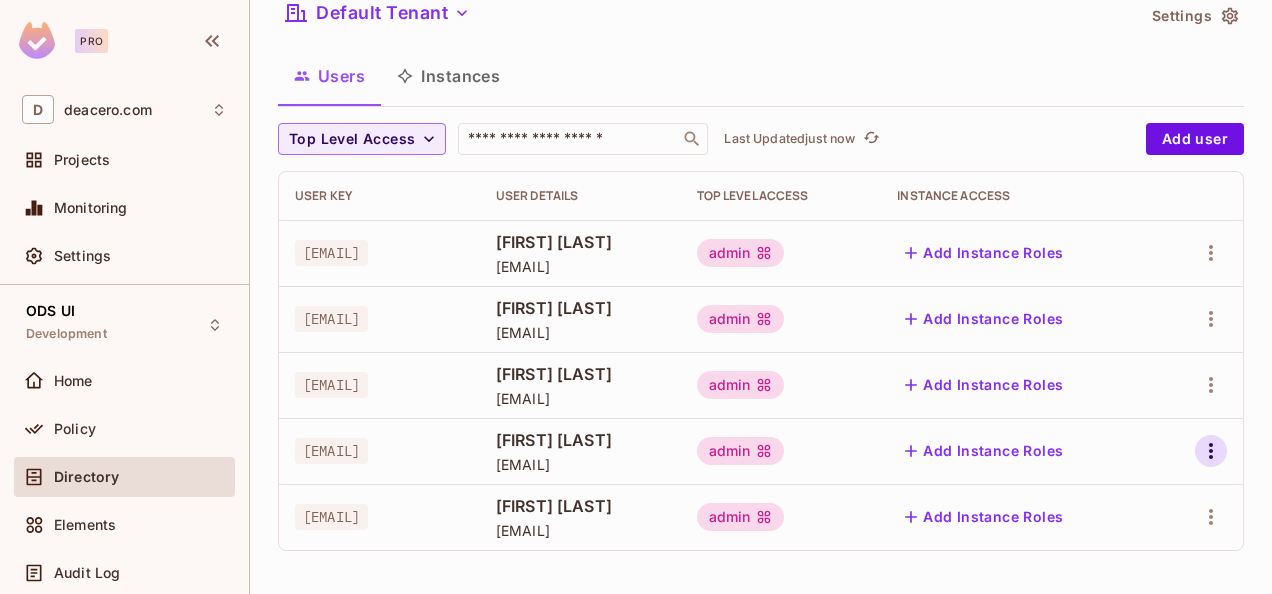 click 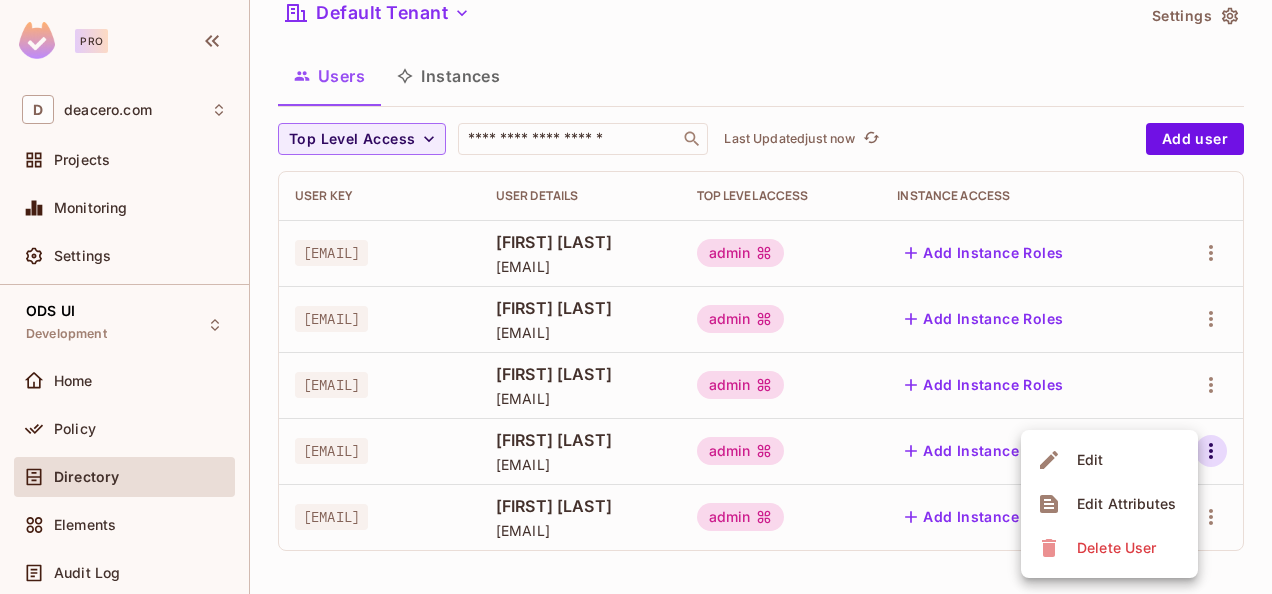 click at bounding box center (636, 297) 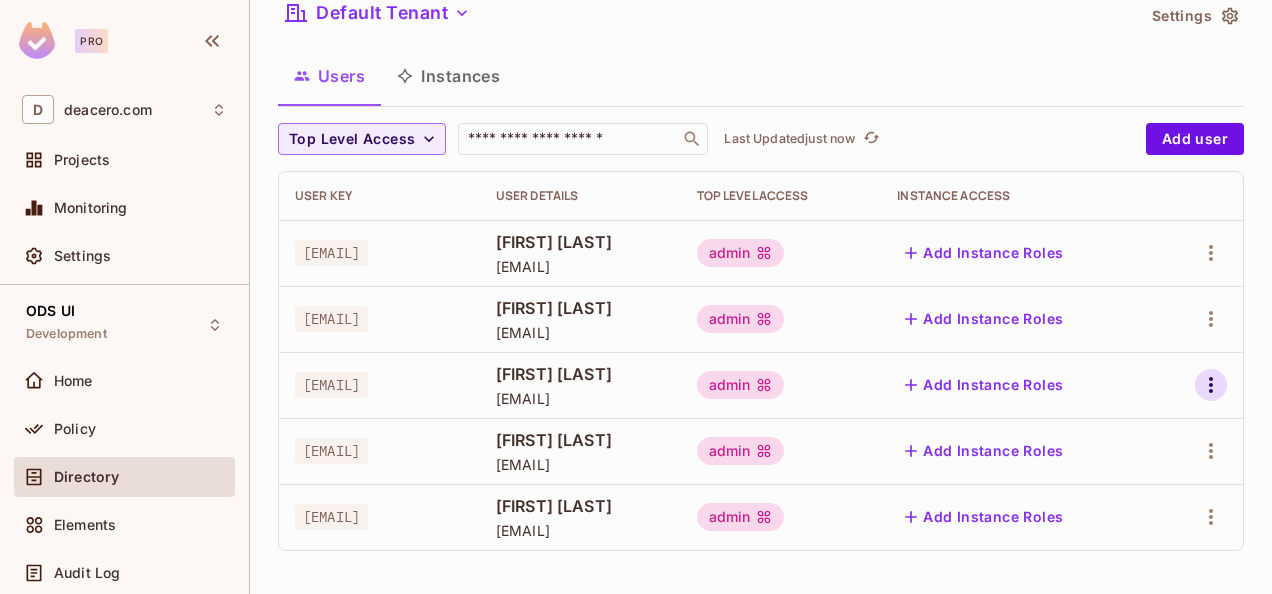 click 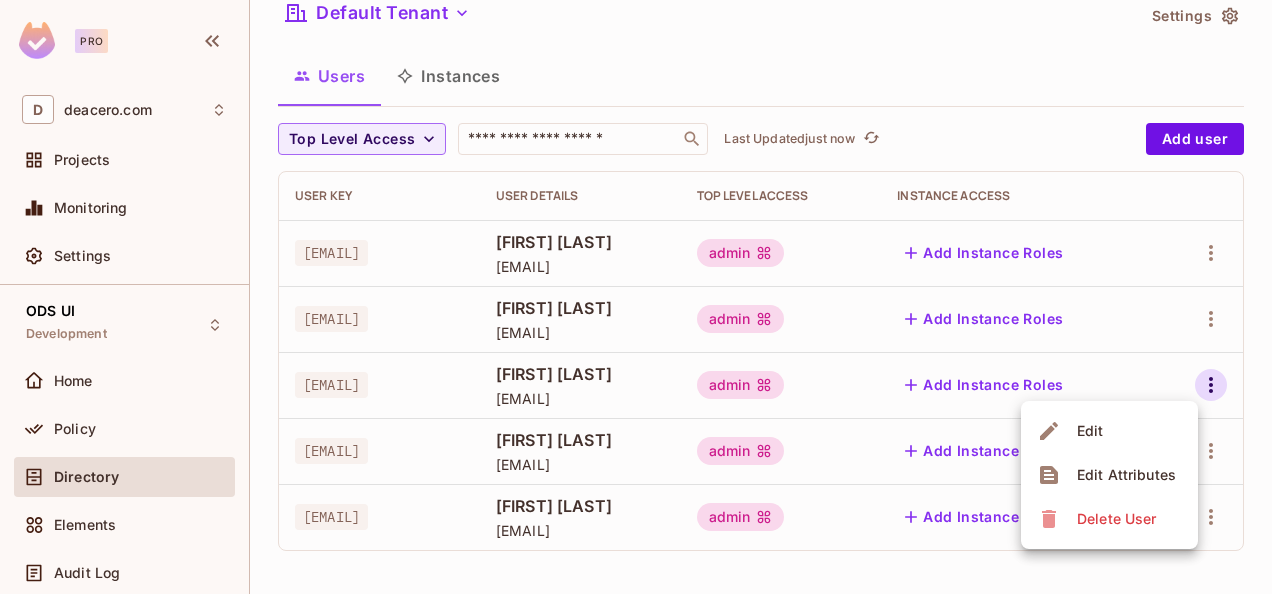 click on "Edit" at bounding box center (1109, 431) 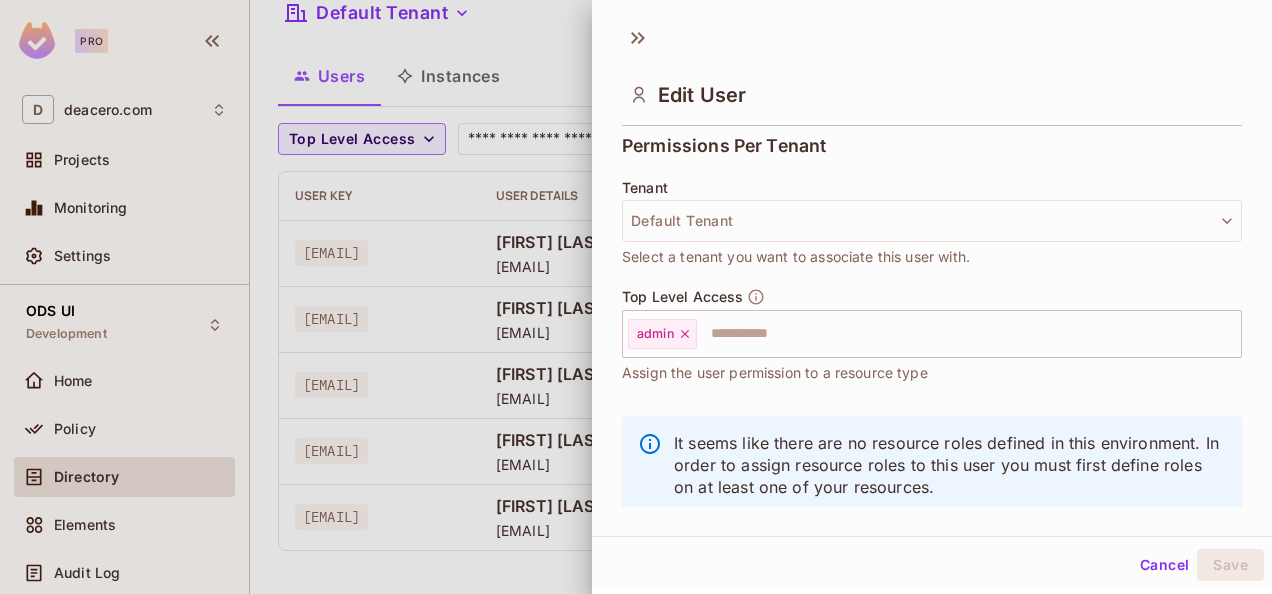 scroll, scrollTop: 486, scrollLeft: 0, axis: vertical 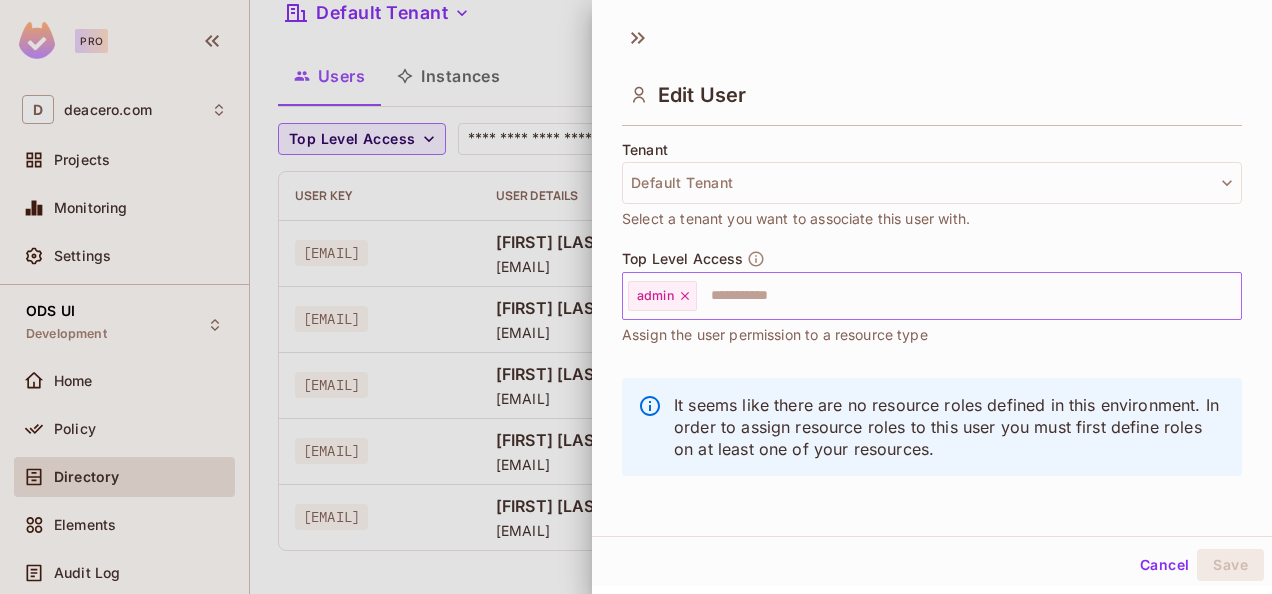 click 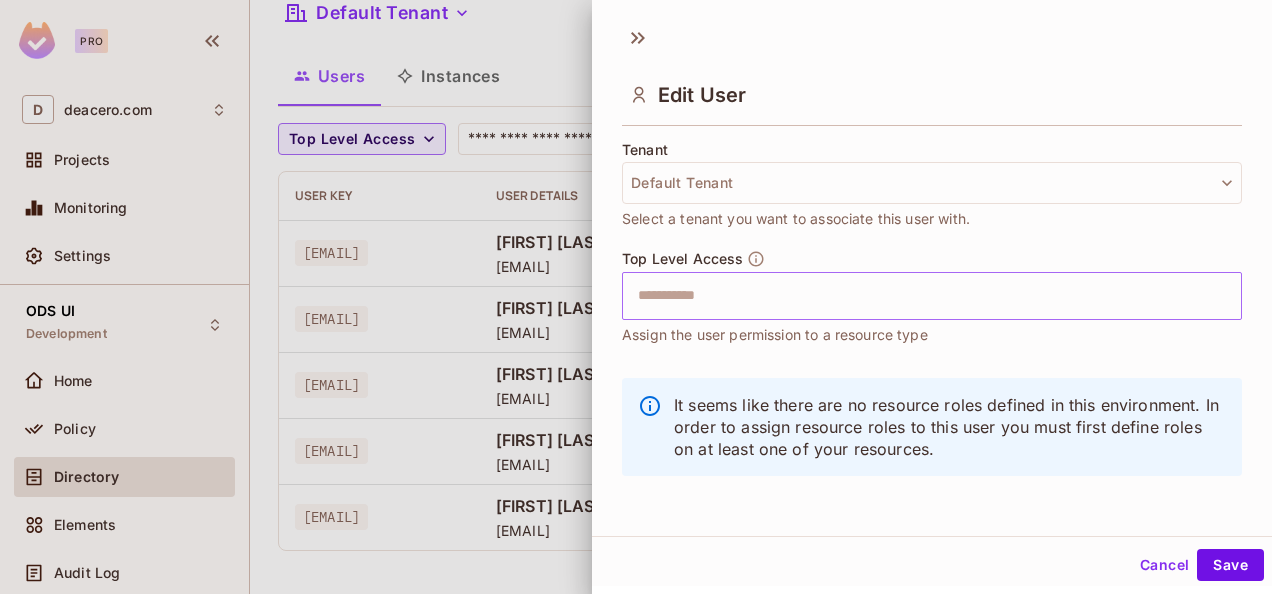 click at bounding box center [914, 296] 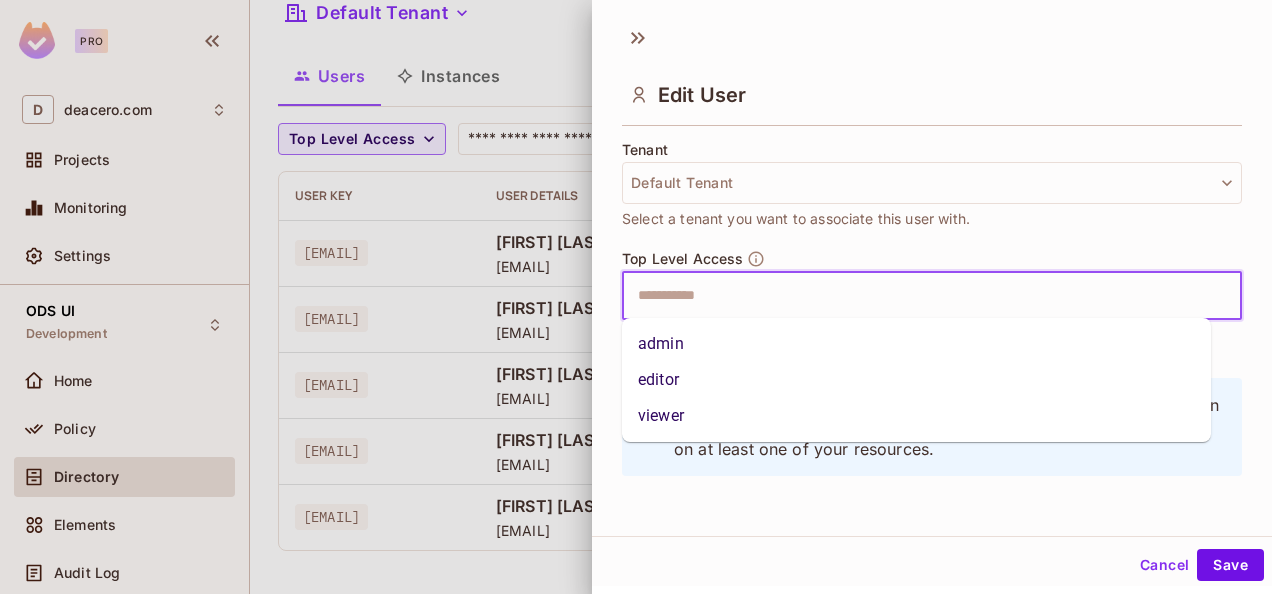 click on "editor" at bounding box center [916, 380] 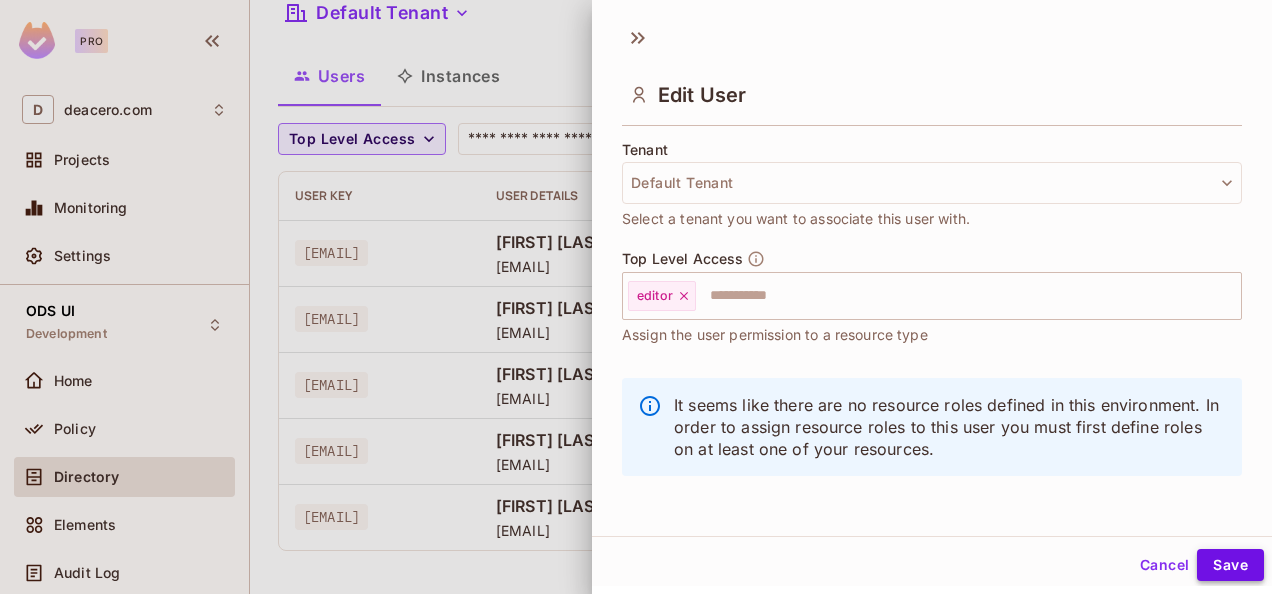 click on "Save" at bounding box center (1230, 565) 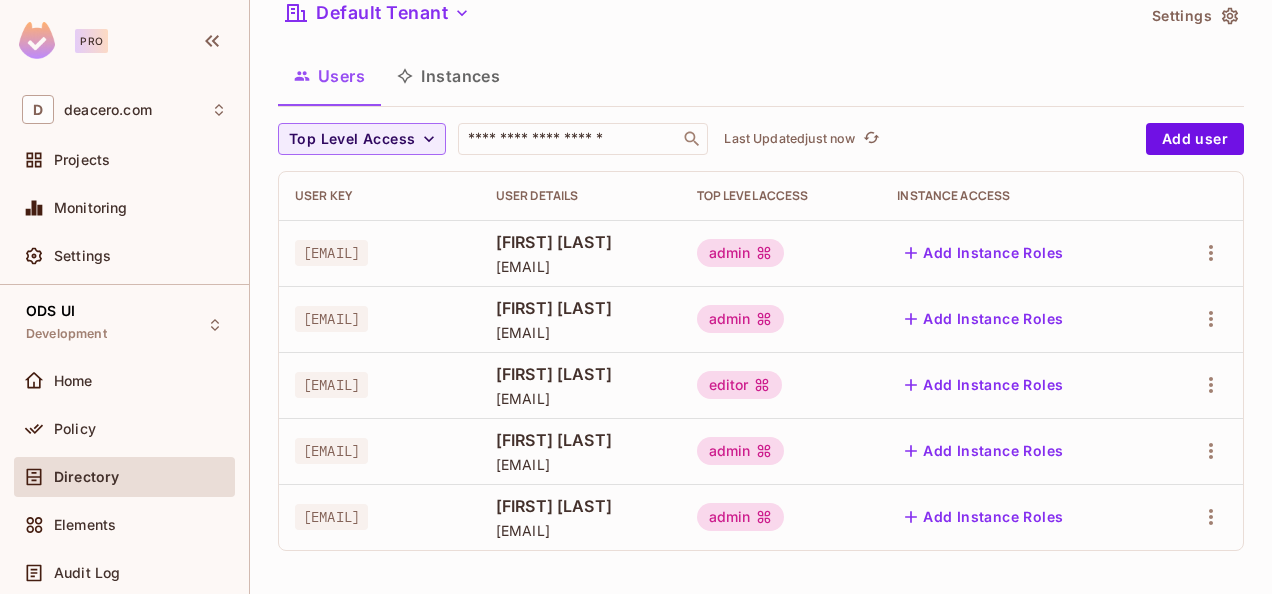 drag, startPoint x: 697, startPoint y: 402, endPoint x: 553, endPoint y: 398, distance: 144.05554 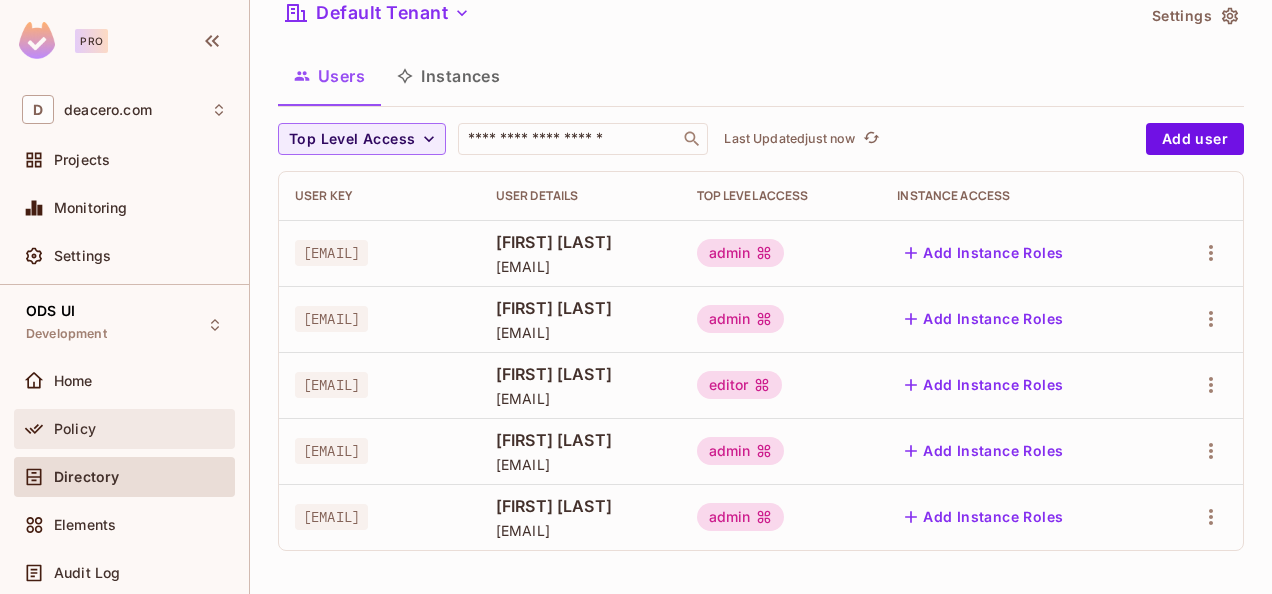 click on "Policy" at bounding box center (75, 429) 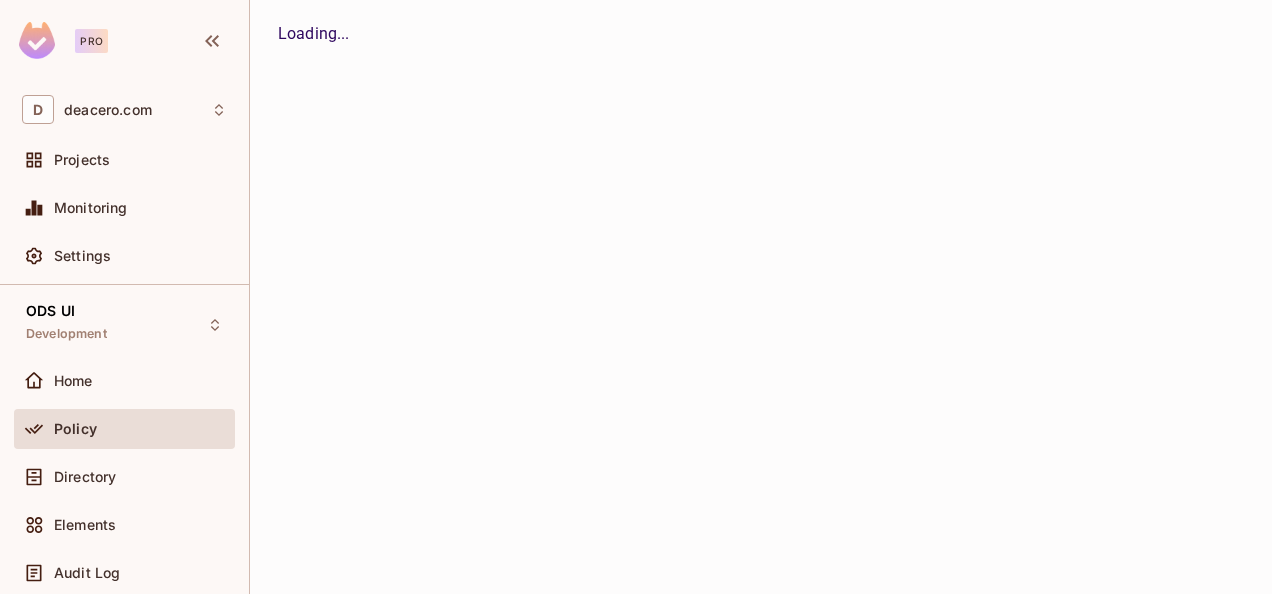scroll, scrollTop: 0, scrollLeft: 0, axis: both 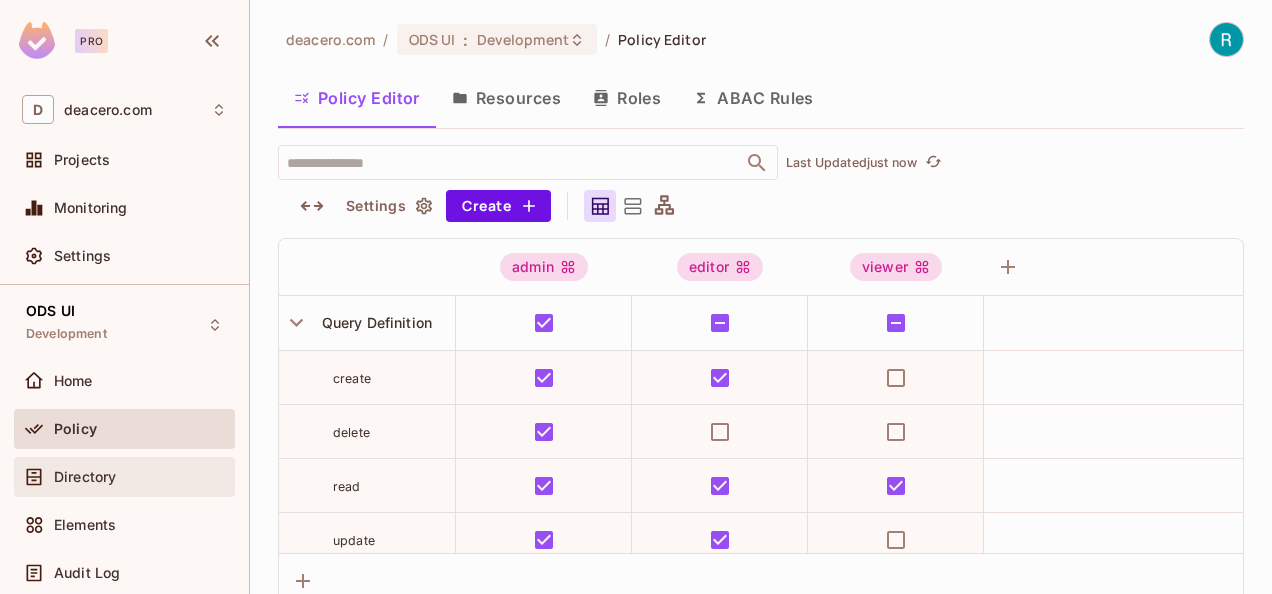click on "Directory" at bounding box center [85, 477] 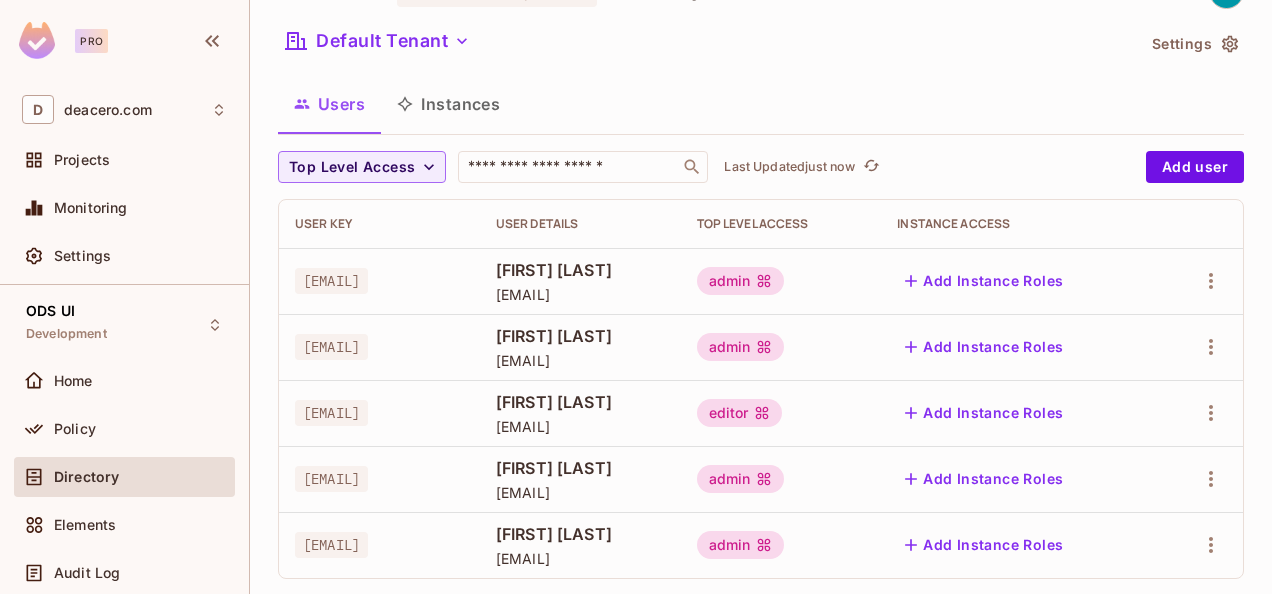 scroll, scrollTop: 76, scrollLeft: 0, axis: vertical 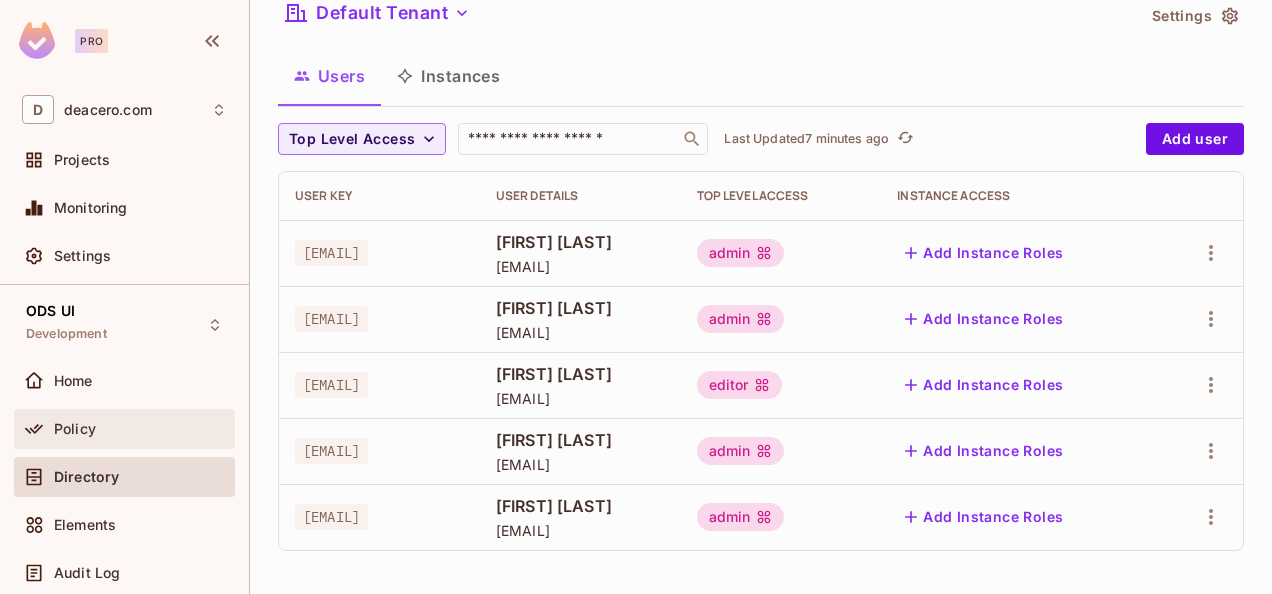 click on "Policy" at bounding box center (124, 429) 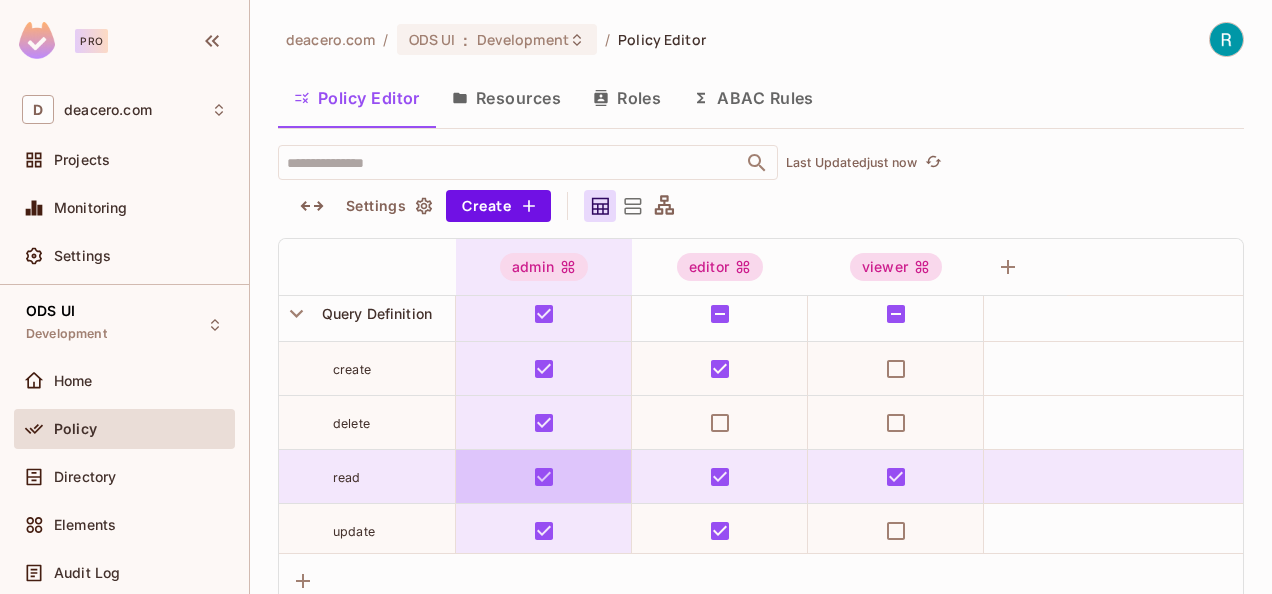 scroll, scrollTop: 13, scrollLeft: 0, axis: vertical 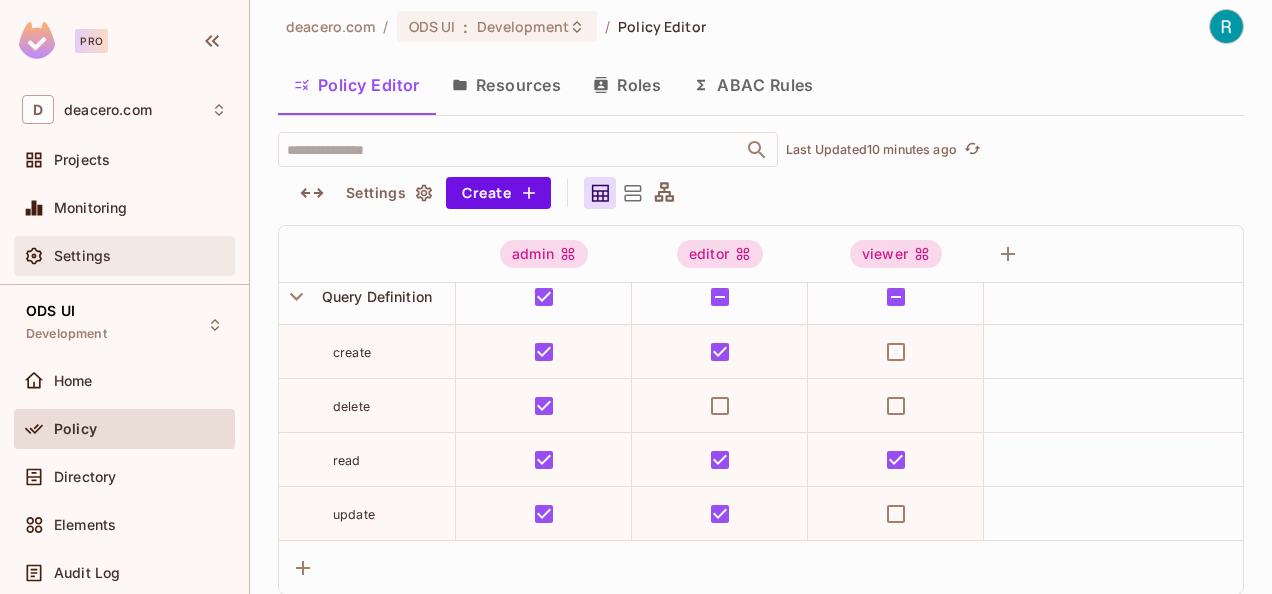 click on "Settings" at bounding box center [124, 256] 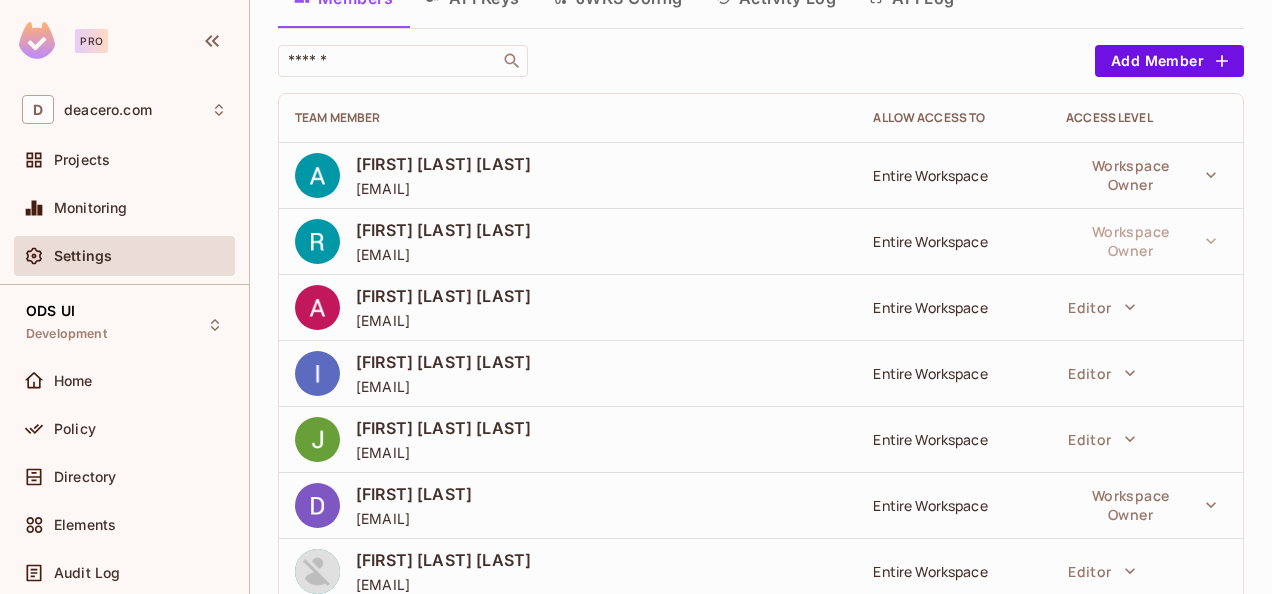 scroll, scrollTop: 200, scrollLeft: 0, axis: vertical 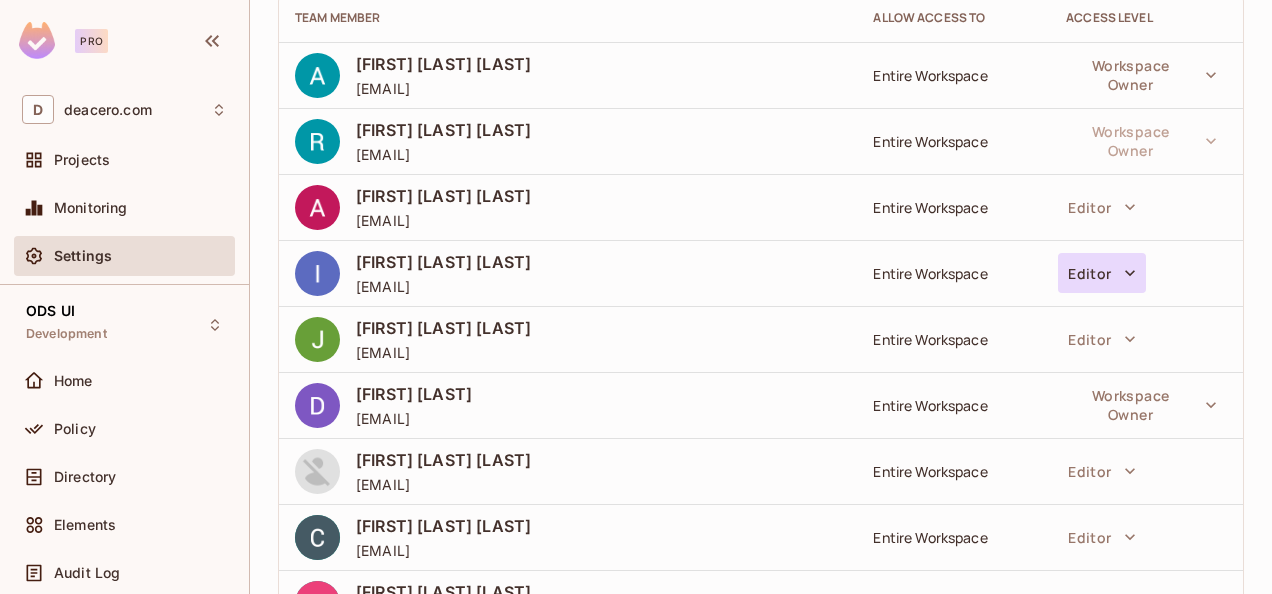 click 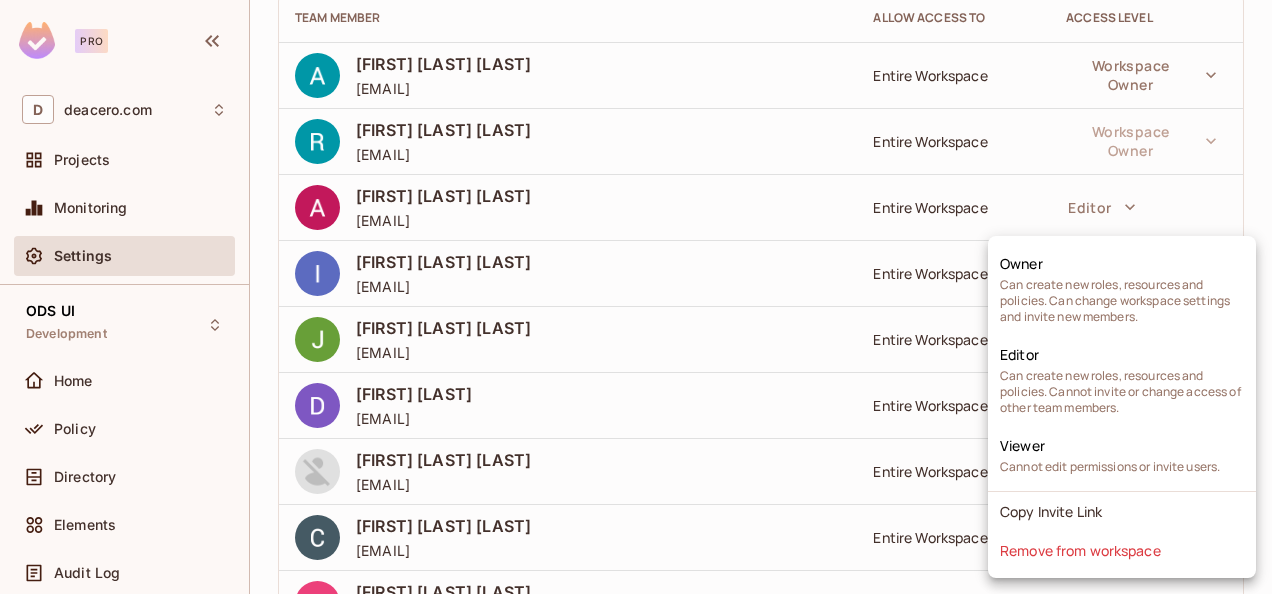 click at bounding box center (636, 297) 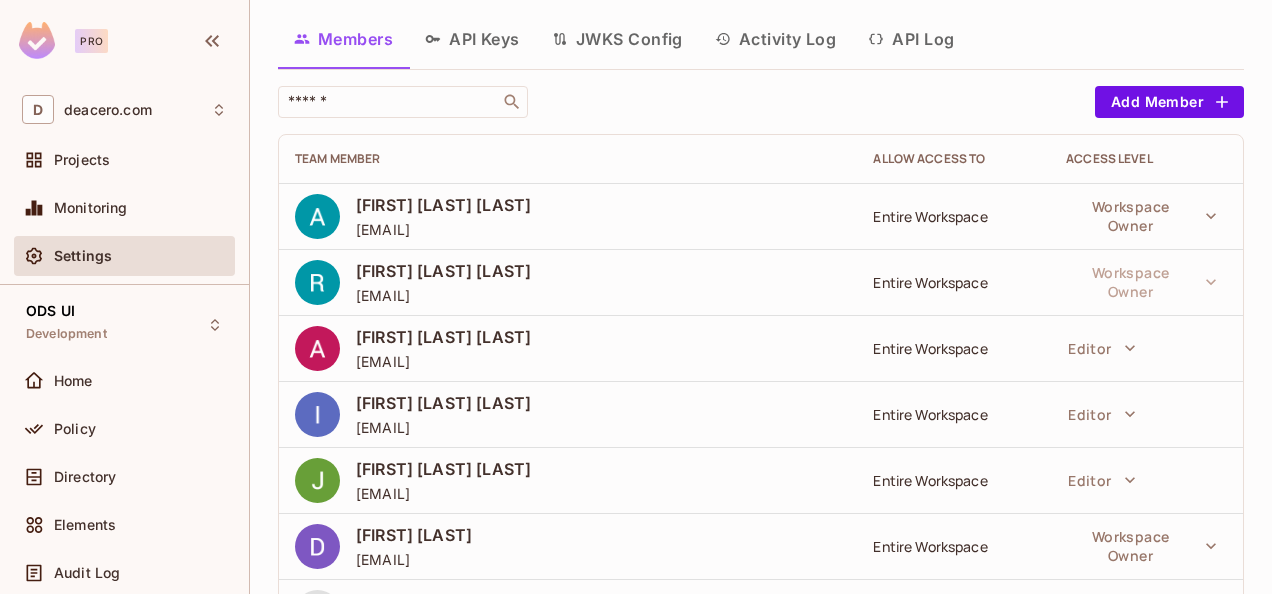 scroll, scrollTop: 0, scrollLeft: 0, axis: both 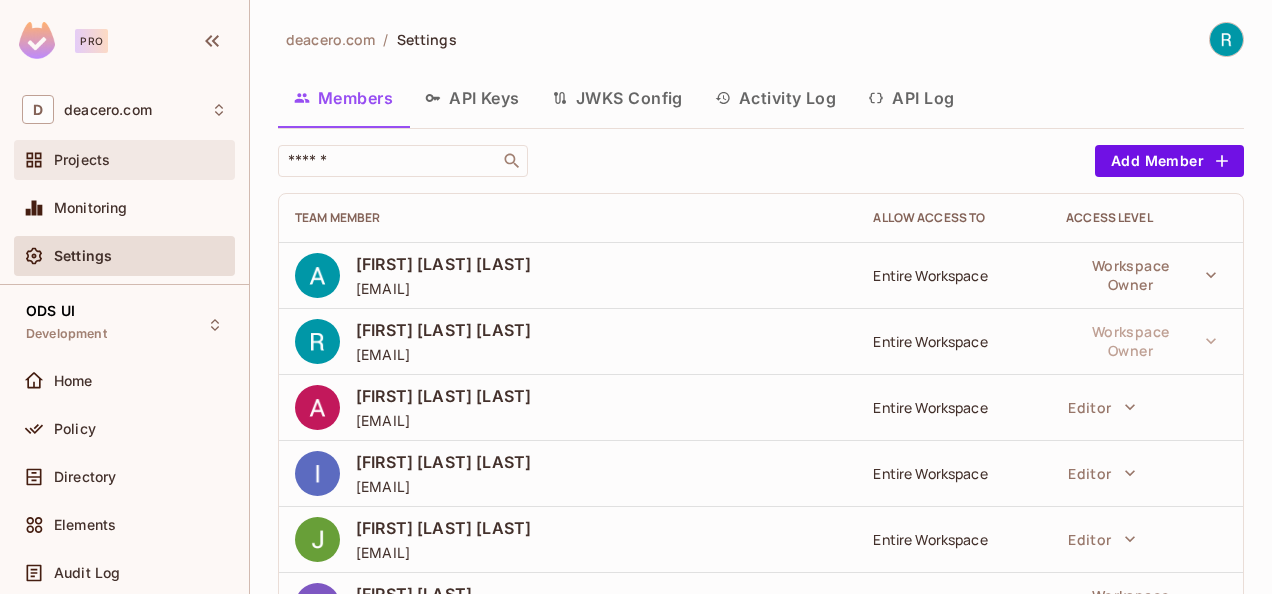 click on "Projects" at bounding box center [140, 160] 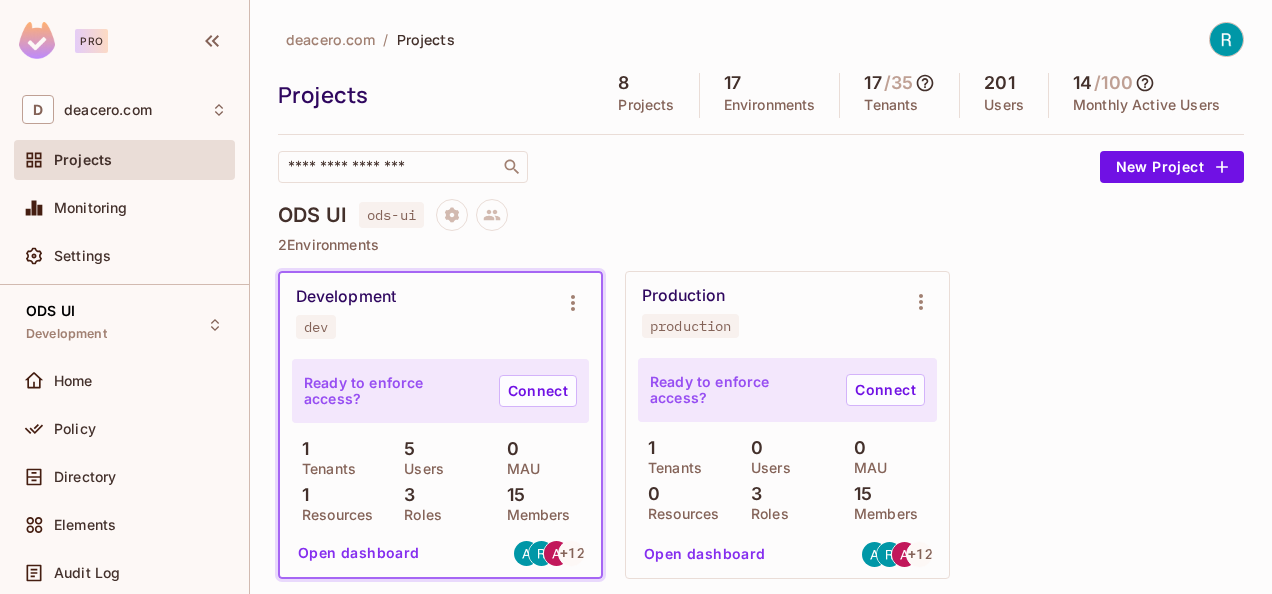 click on "Open dashboard" at bounding box center (359, 553) 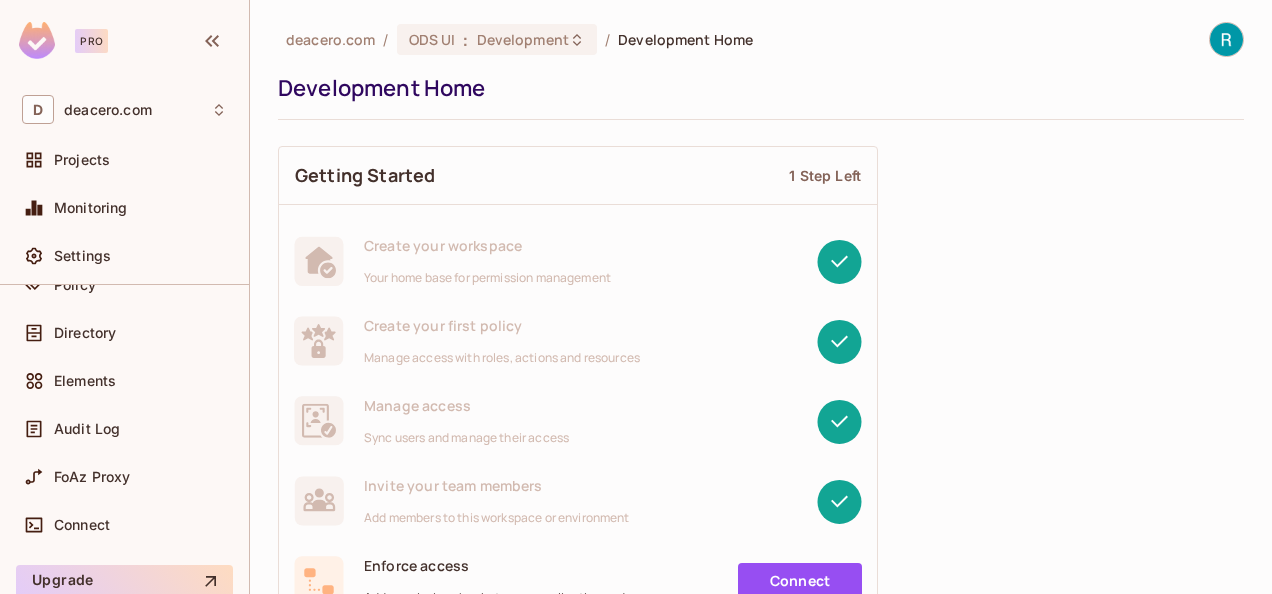 scroll, scrollTop: 0, scrollLeft: 0, axis: both 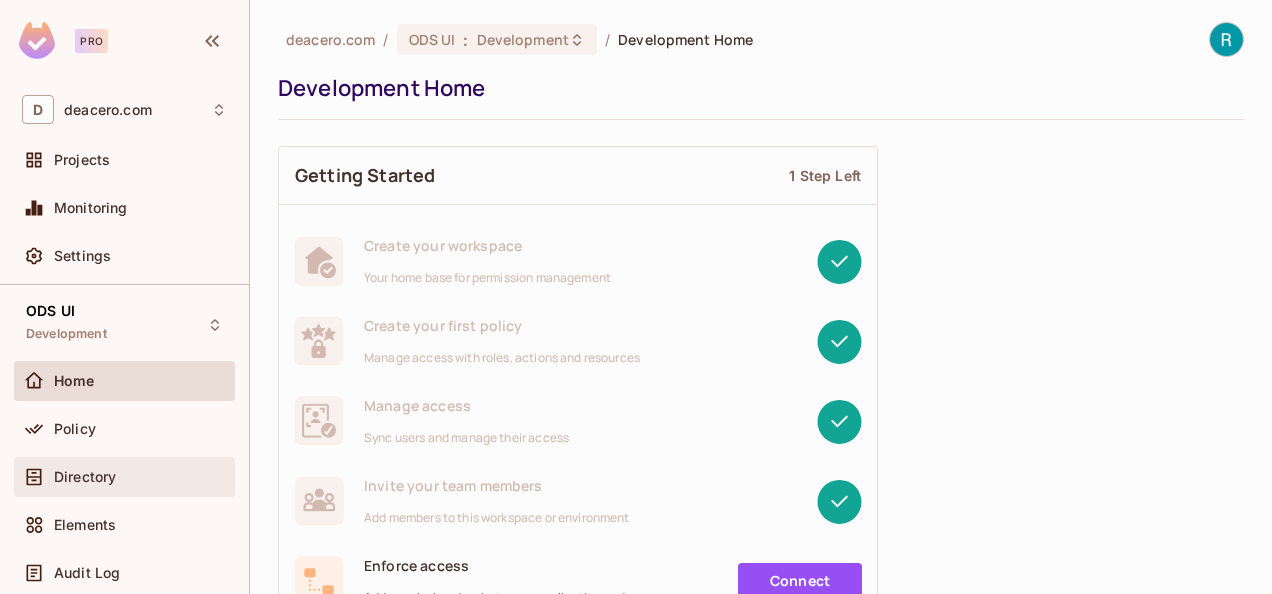 click on "Directory" at bounding box center [124, 477] 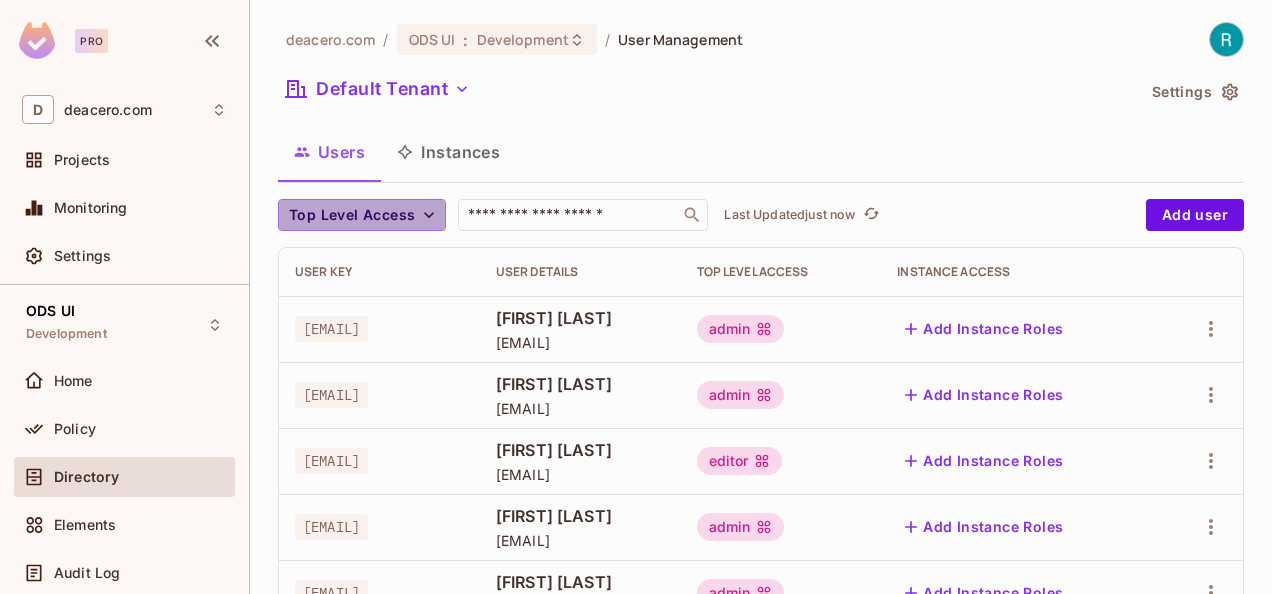 click 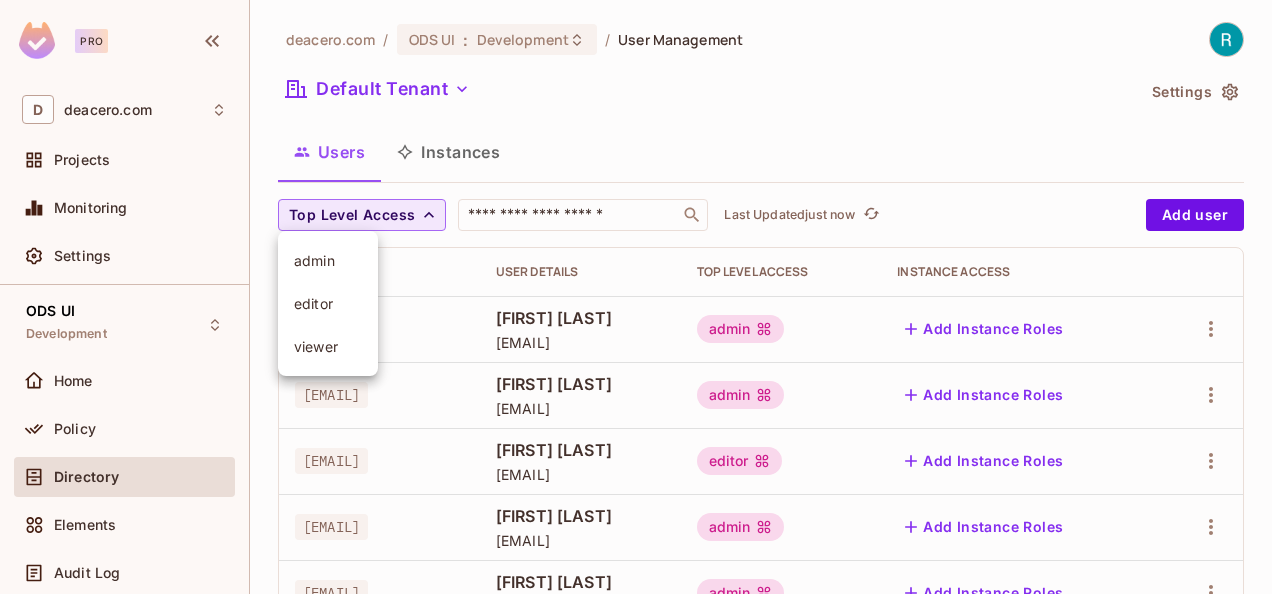 click at bounding box center (636, 297) 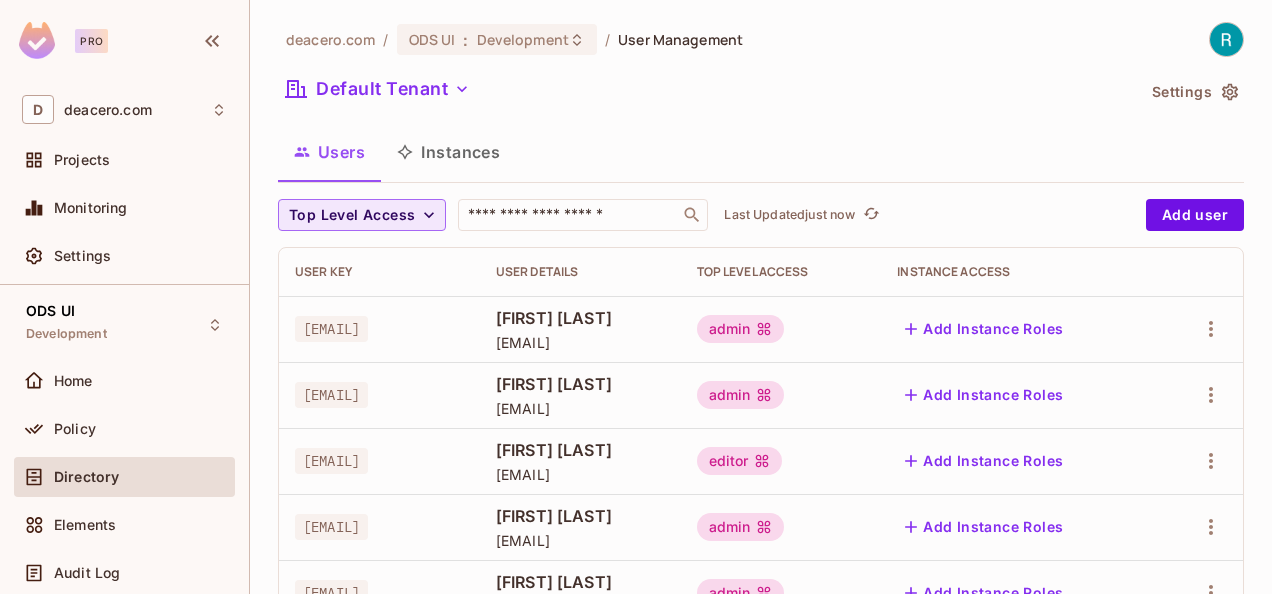 drag, startPoint x: 462, startPoint y: 156, endPoint x: 466, endPoint y: 170, distance: 14.56022 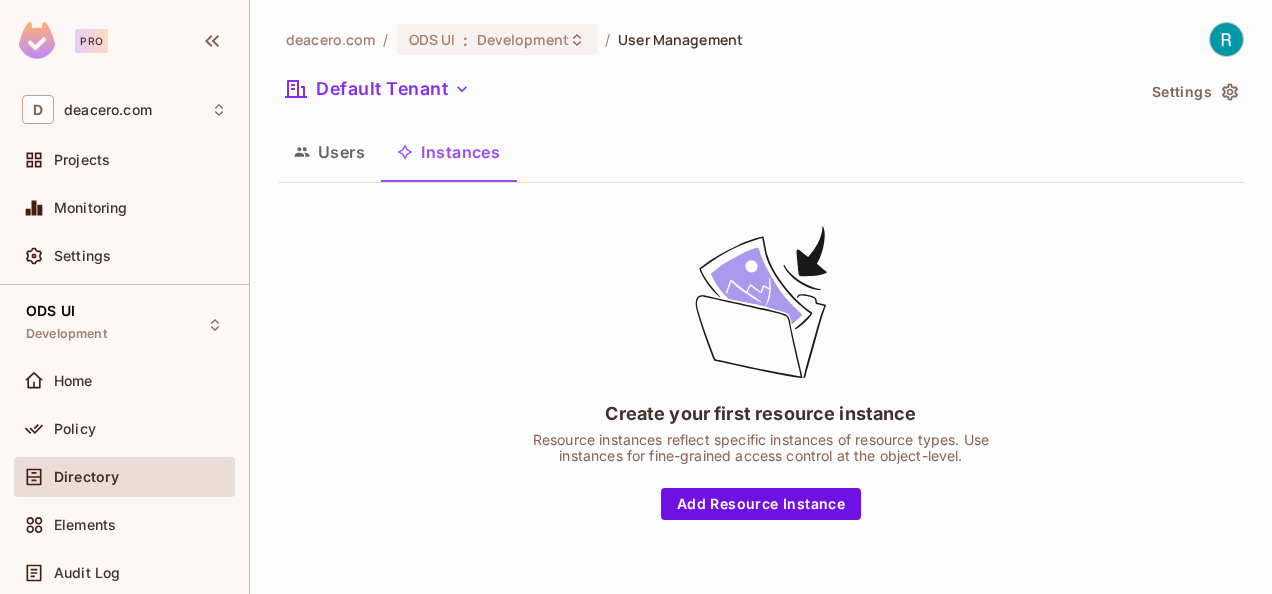 click on "Users" at bounding box center [329, 152] 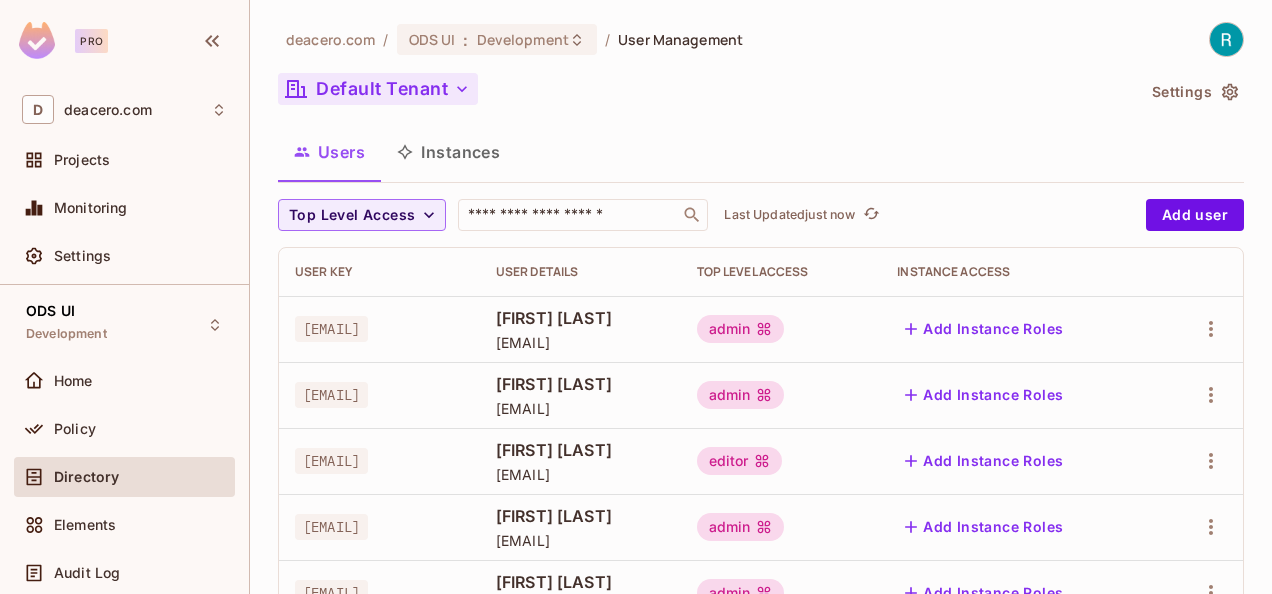 click 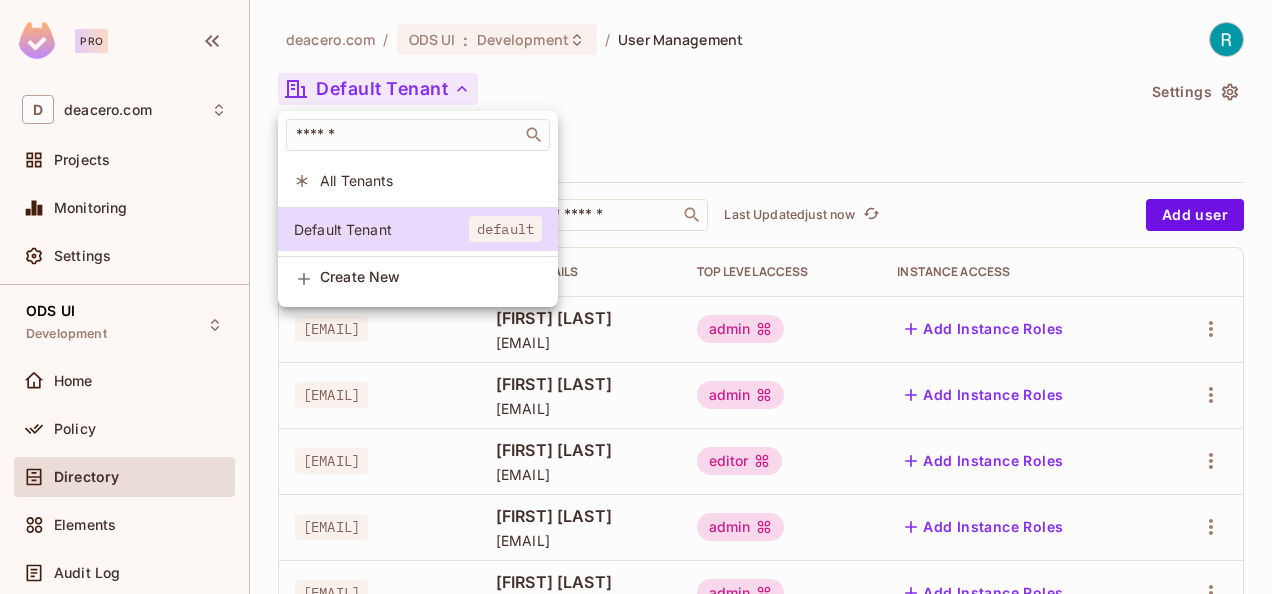 click at bounding box center [636, 297] 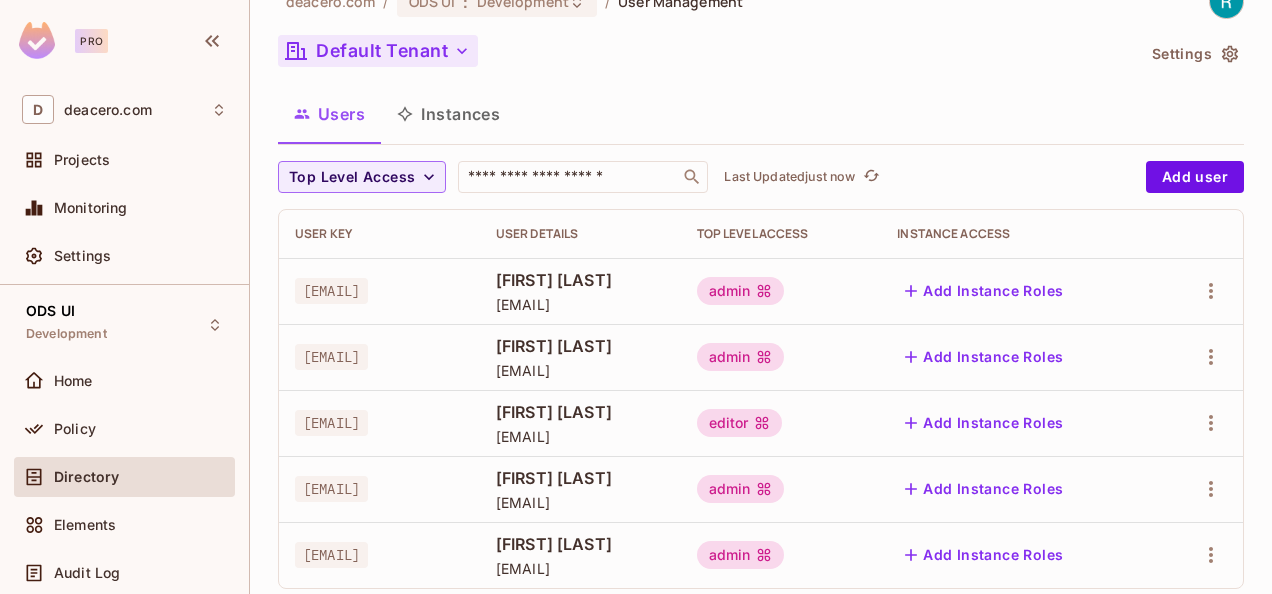 scroll, scrollTop: 76, scrollLeft: 0, axis: vertical 